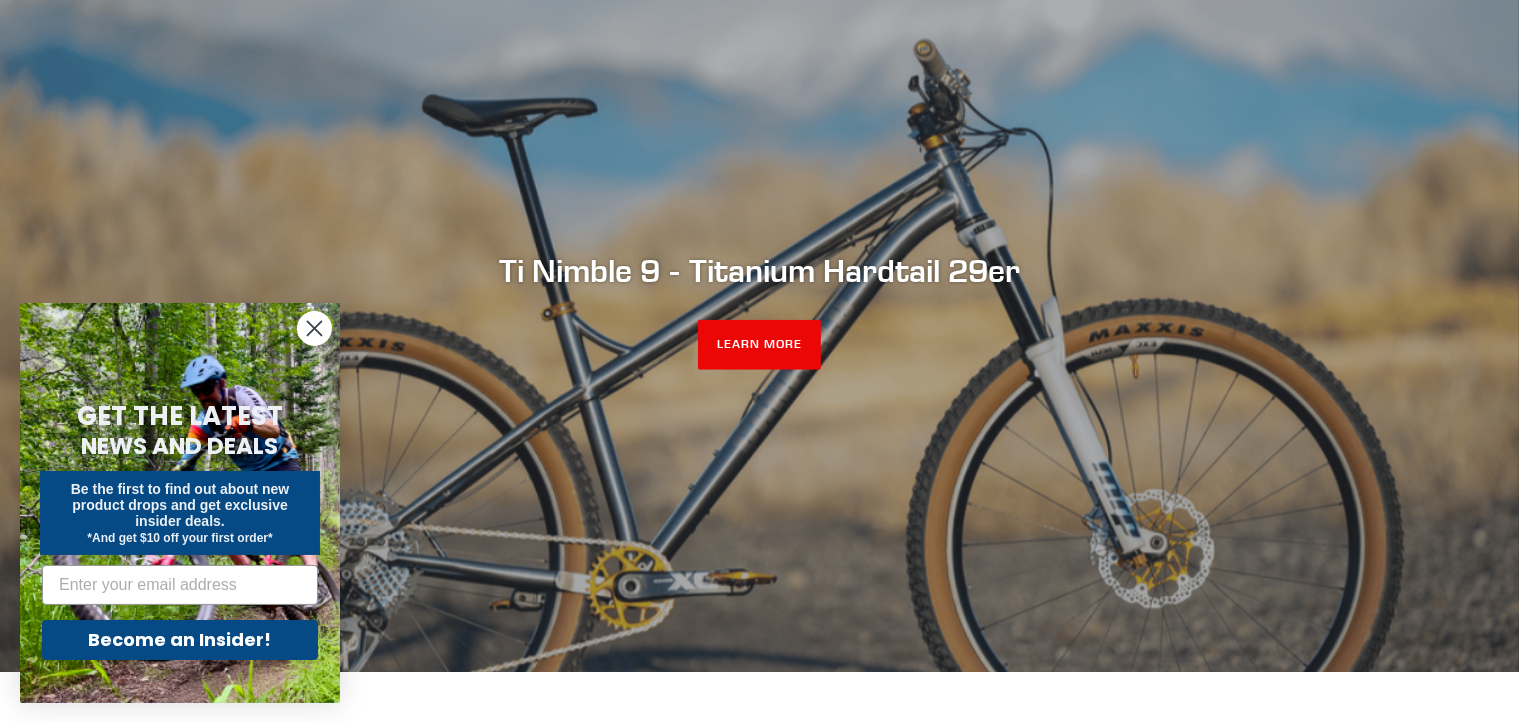 scroll, scrollTop: 200, scrollLeft: 0, axis: vertical 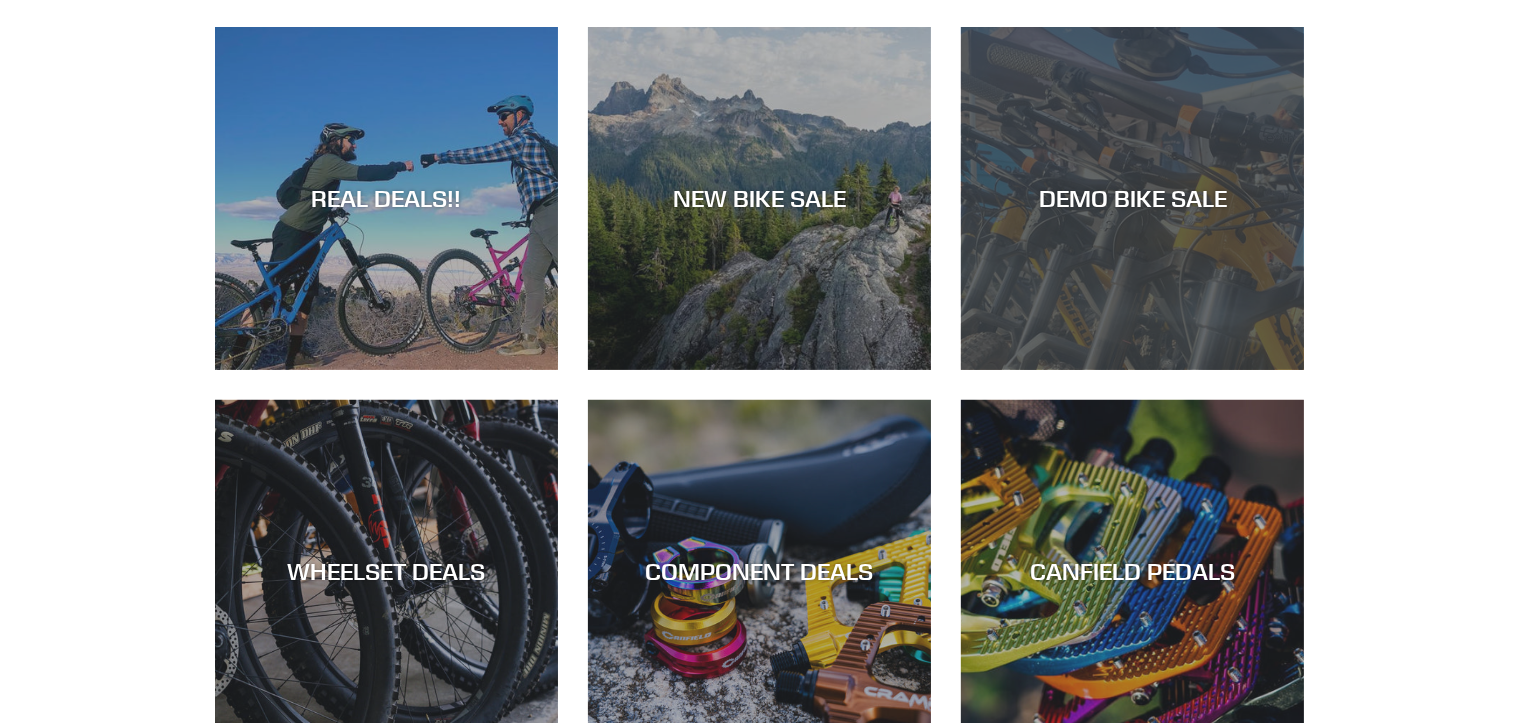 click on "DEMO BIKE SALE" at bounding box center (1132, 198) 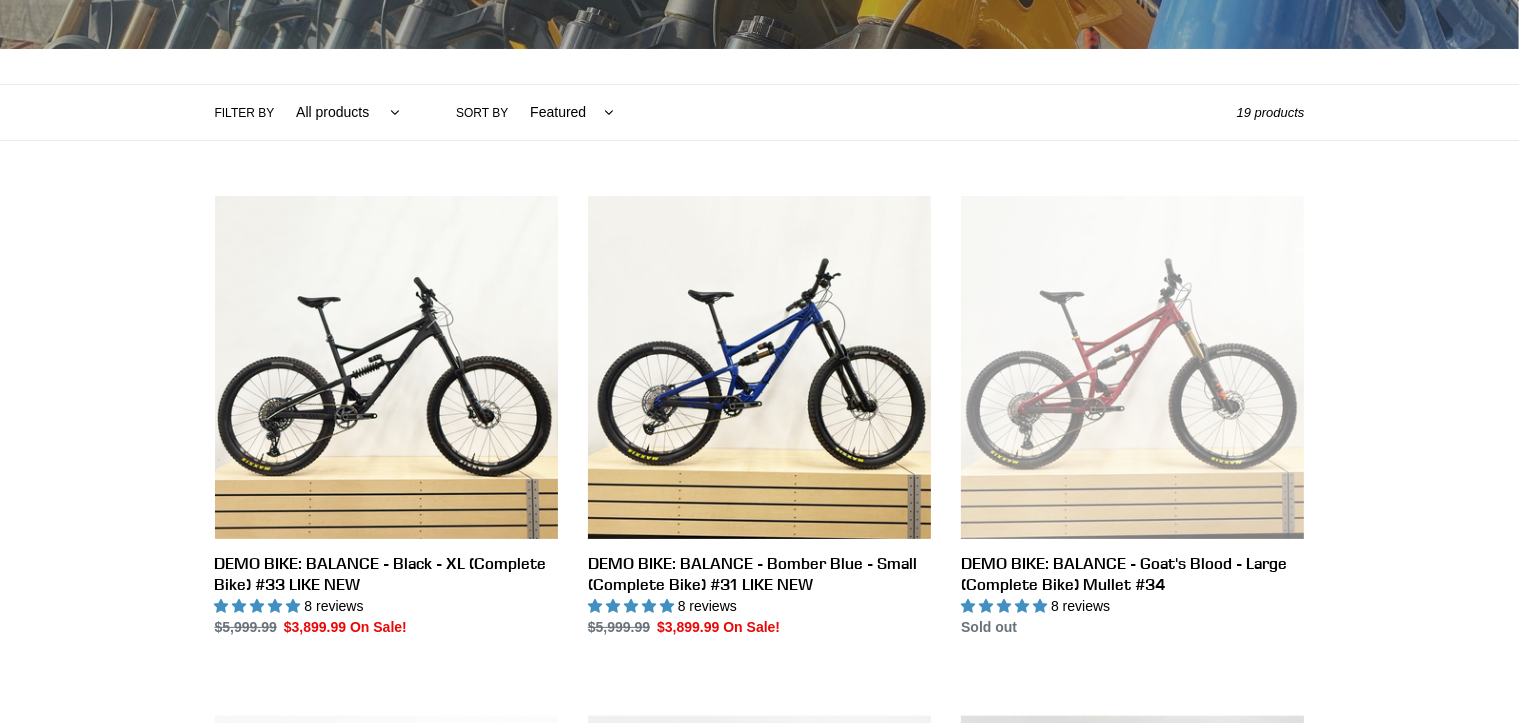scroll, scrollTop: 400, scrollLeft: 0, axis: vertical 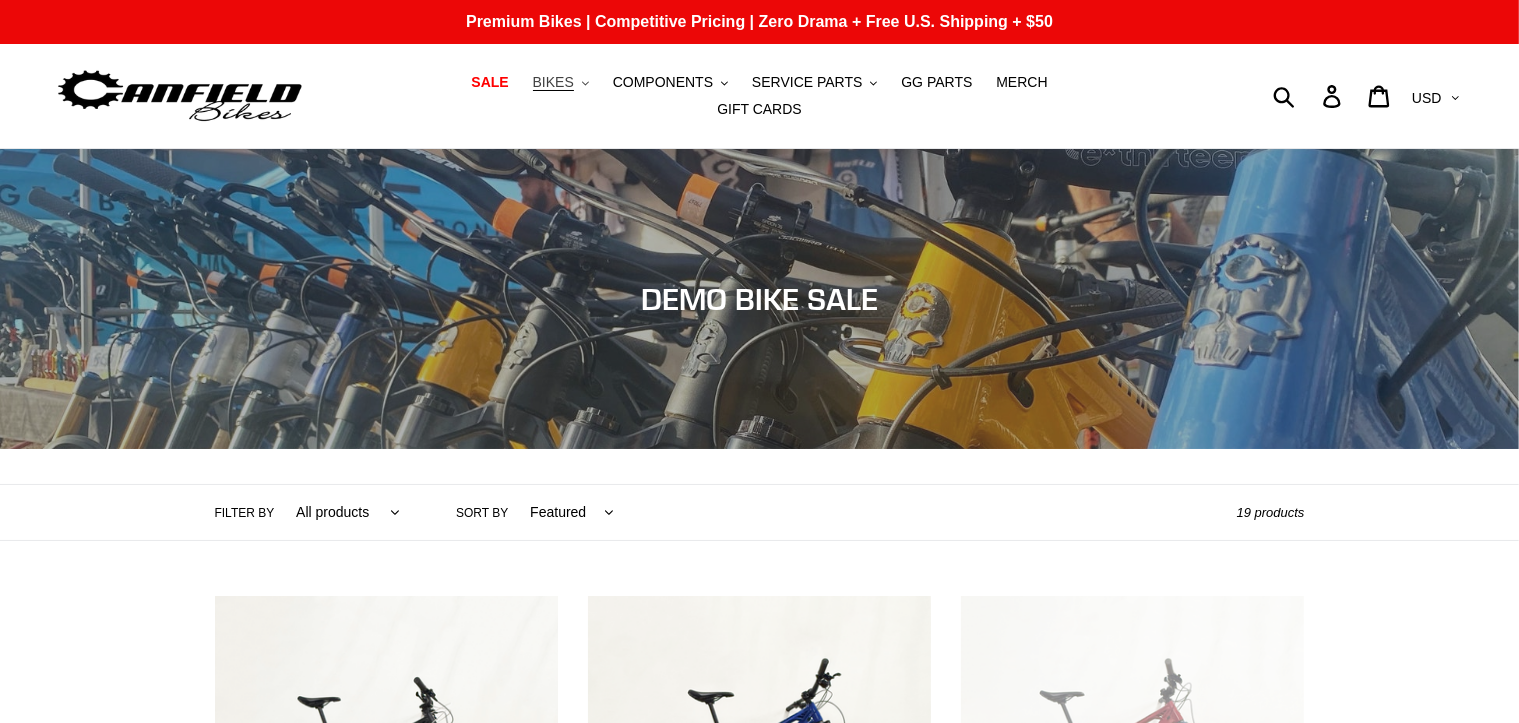 click on "BIKES" at bounding box center (553, 82) 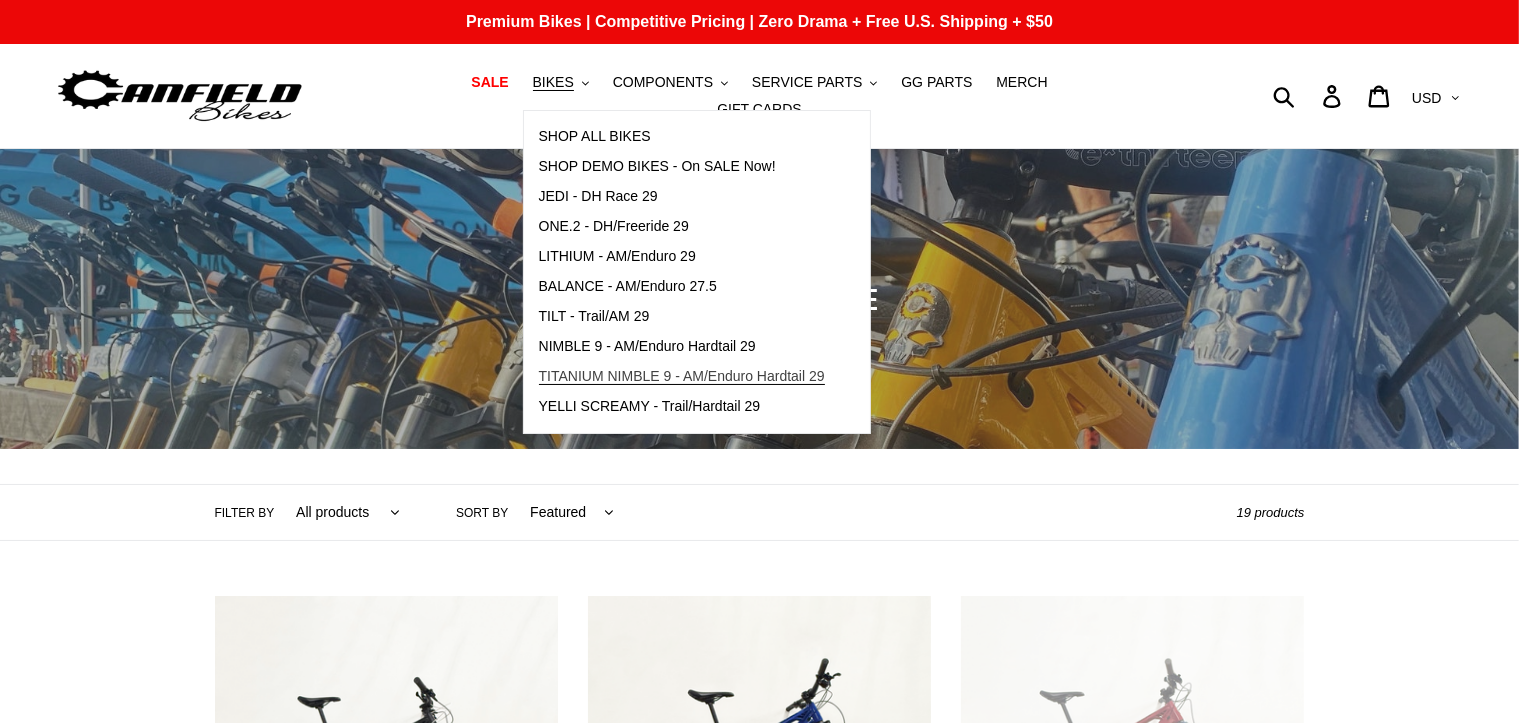 click on "TITANIUM NIMBLE 9 - AM/Enduro Hardtail 29" at bounding box center [682, 376] 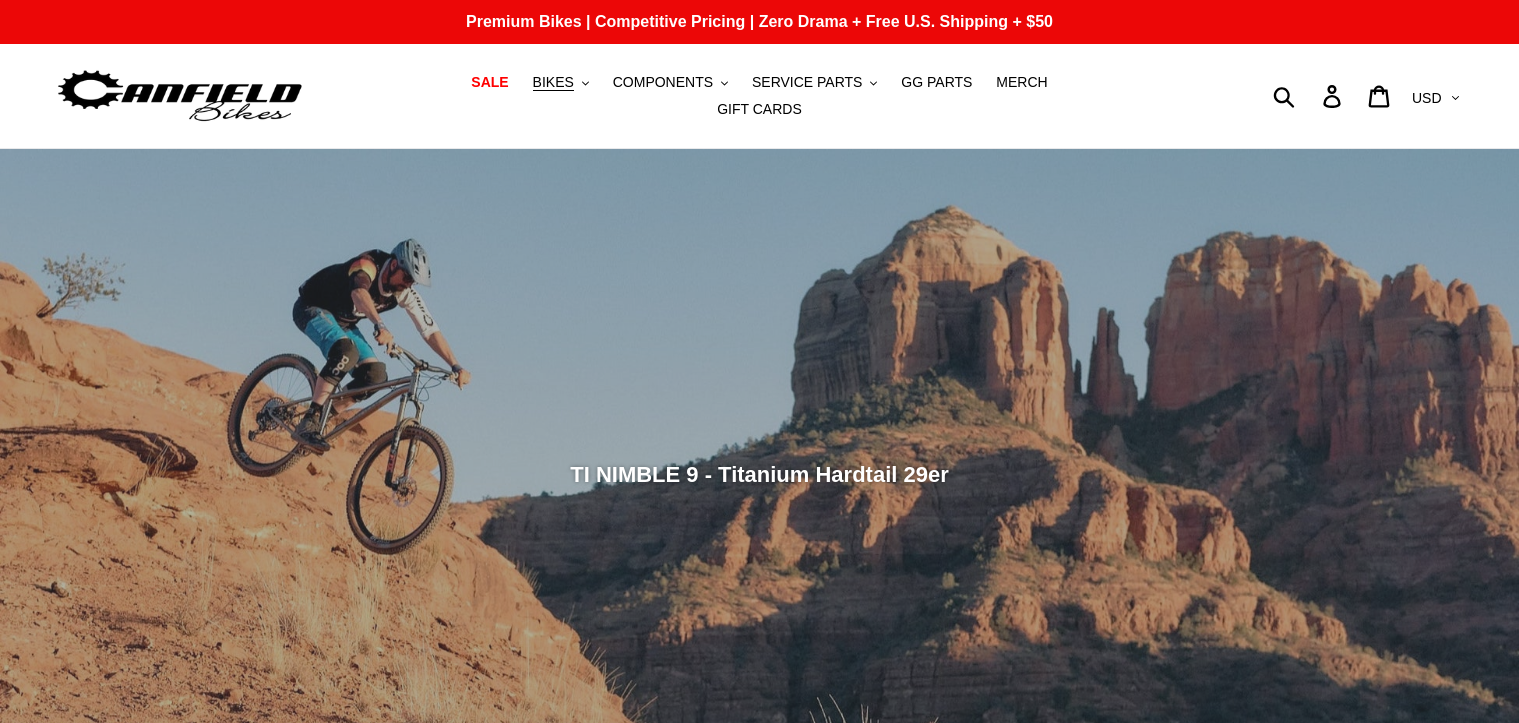 scroll, scrollTop: 0, scrollLeft: 0, axis: both 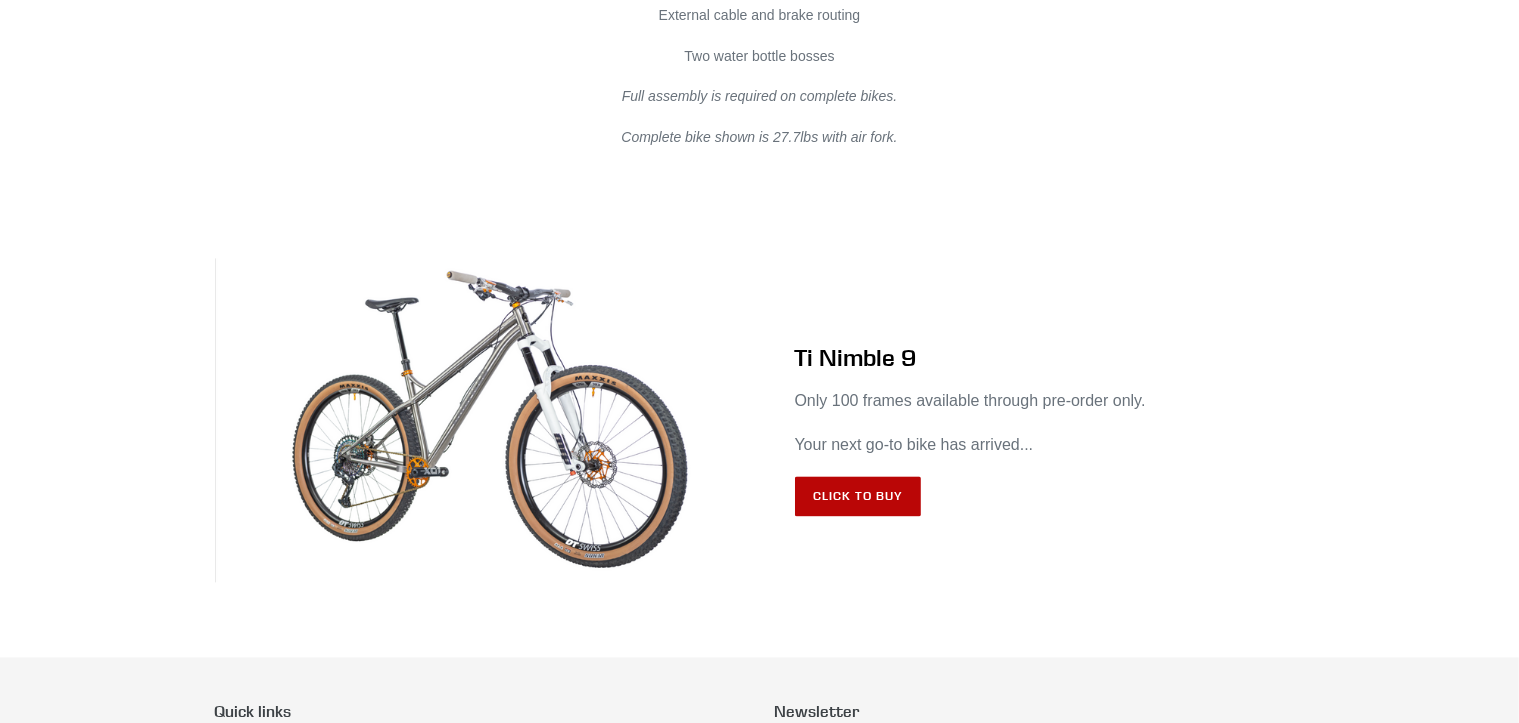 click on "Click to Buy" at bounding box center [858, 496] 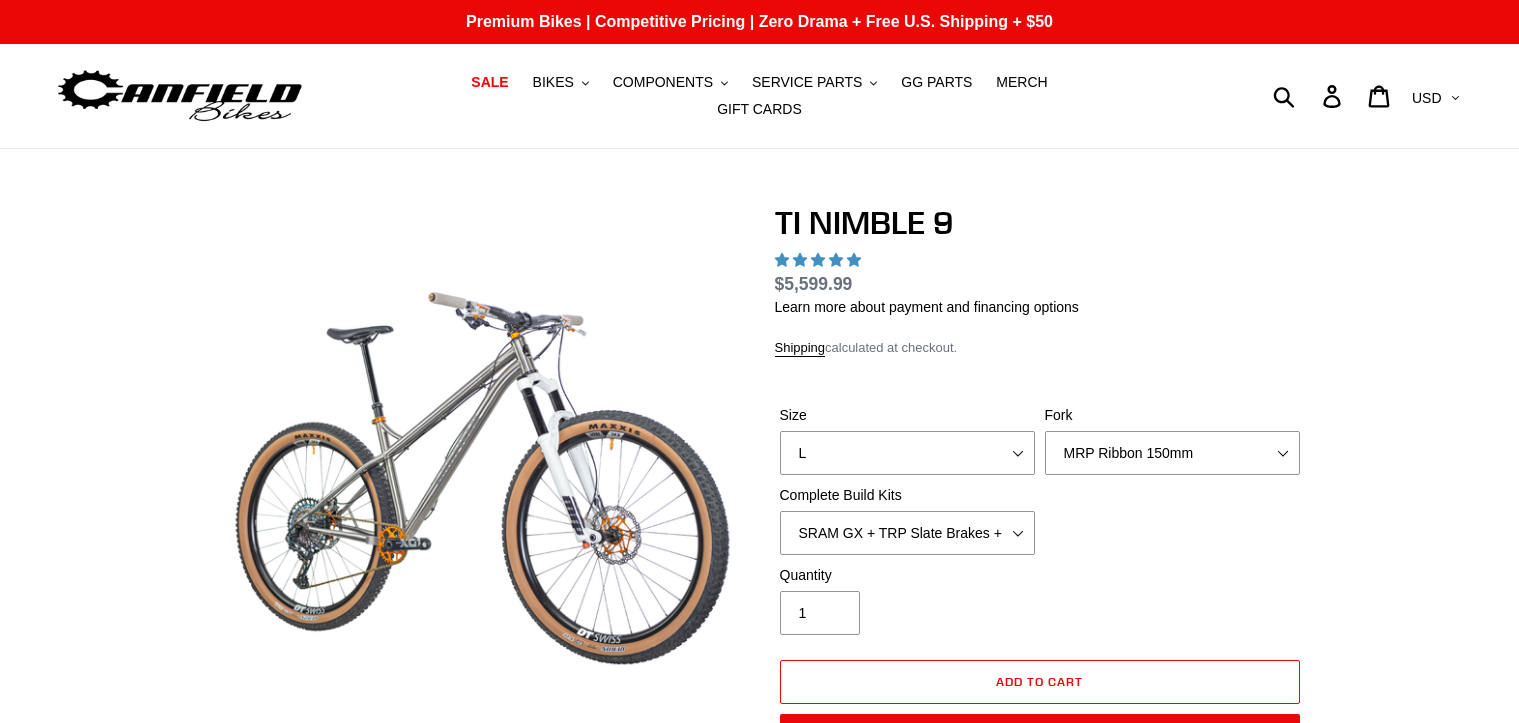 scroll, scrollTop: 0, scrollLeft: 0, axis: both 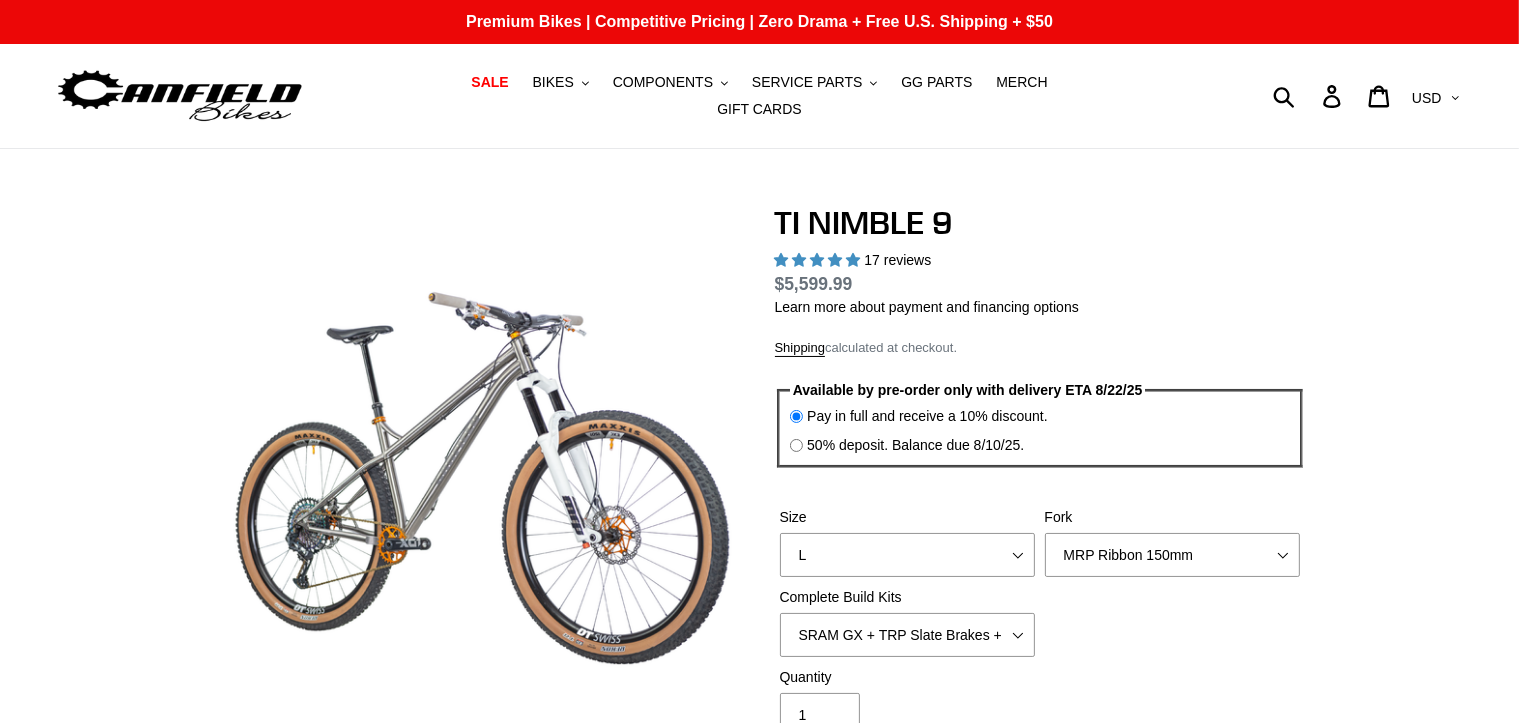 select on "highest-rating" 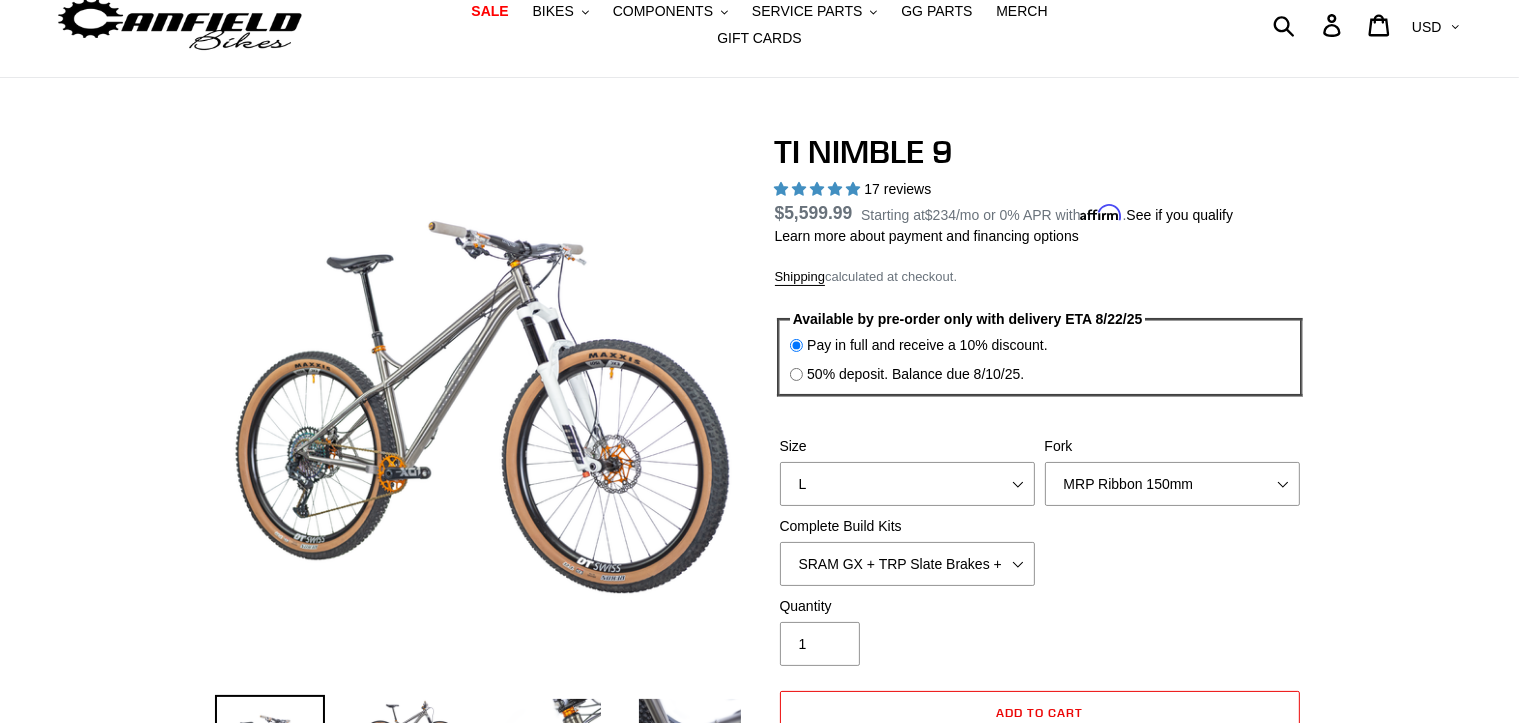 scroll, scrollTop: 200, scrollLeft: 0, axis: vertical 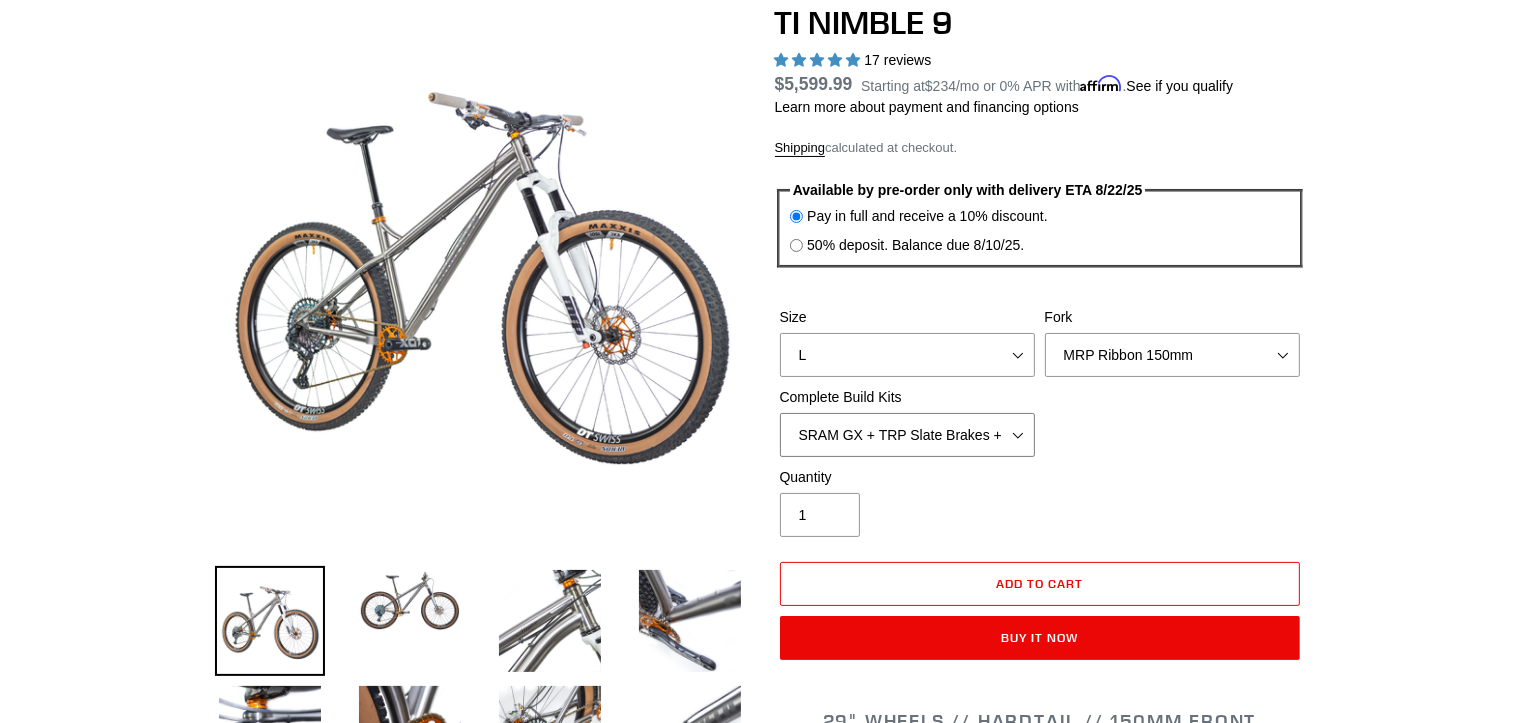 click on "SRAM GX + TRP Slate Brakes + Rotors + e13 LG-1 Wheels
SHIMANO XT + SHIMANO brakes + Rotors + e13 LG-1 Wheels
SRAM XO + Guide Brakes + Rotors + Atomik AL Wheels
SHIMANO XTR + HOPE Brakes + DT Swiss Carbon Wheels
Complete Build Kit - None (Contact us for Custom Builds)" at bounding box center (907, 435) 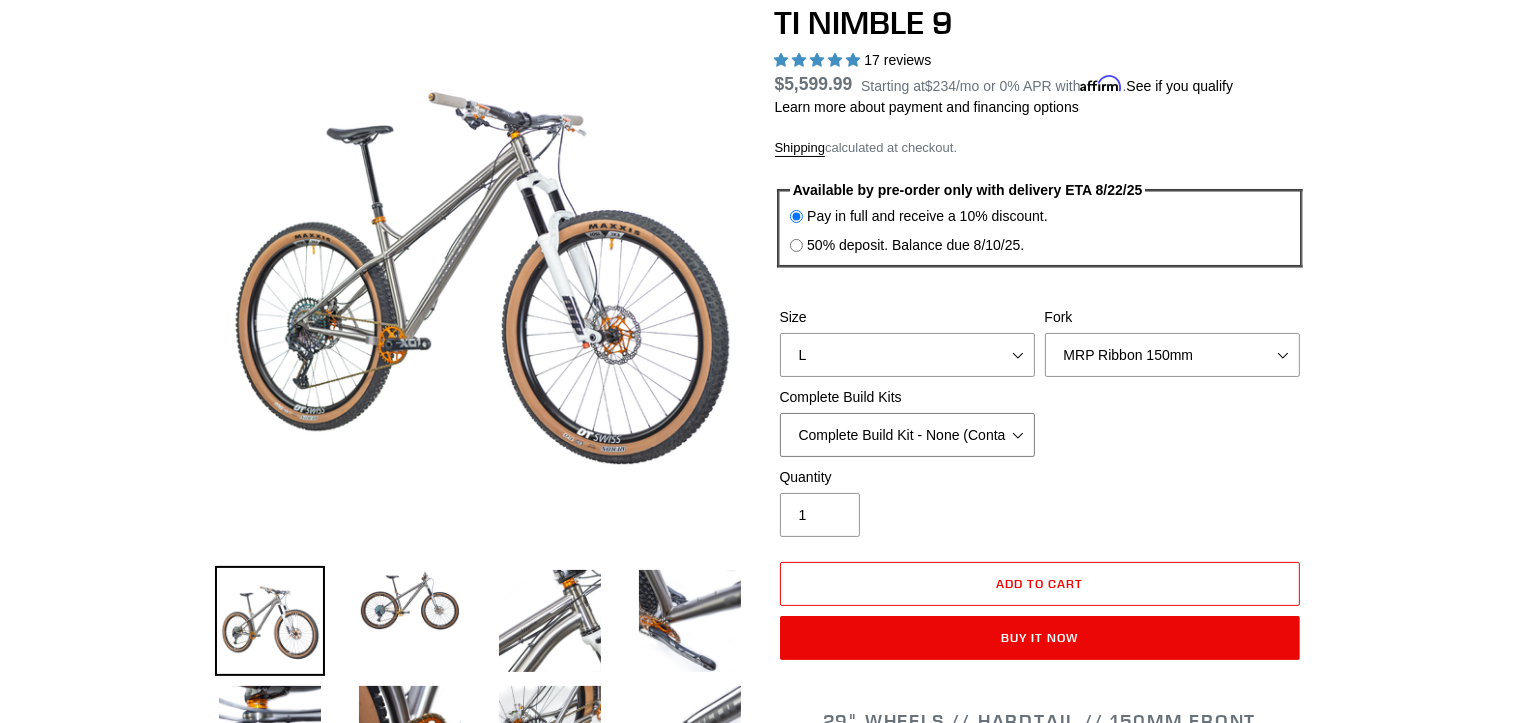 click on "SRAM GX + TRP Slate Brakes + Rotors + e13 LG-1 Wheels
SHIMANO XT + SHIMANO brakes + Rotors + e13 LG-1 Wheels
SRAM XO + Guide Brakes + Rotors + Atomik AL Wheels
SHIMANO XTR + HOPE Brakes + DT Swiss Carbon Wheels
Complete Build Kit - None (Contact us for Custom Builds)" at bounding box center (907, 435) 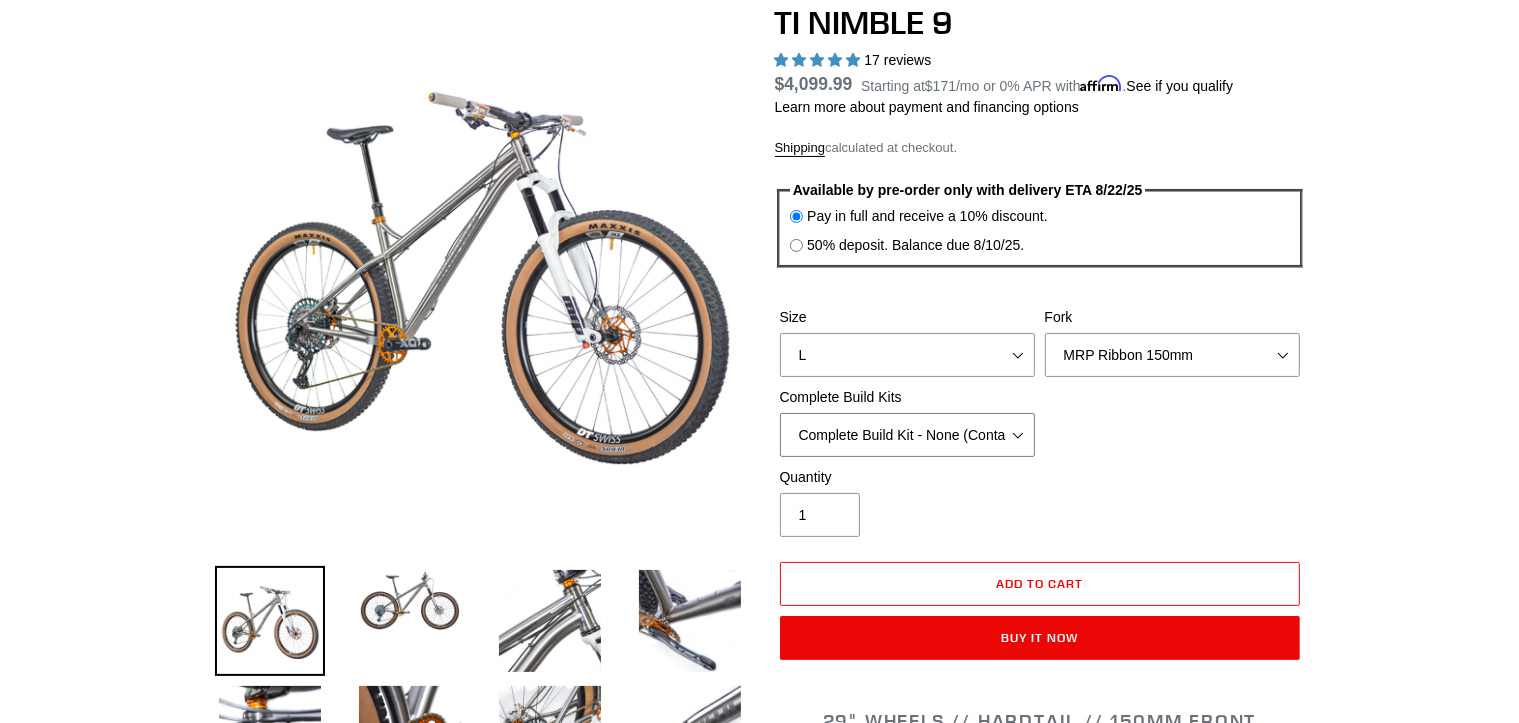 click on "SRAM GX + TRP Slate Brakes + Rotors + e13 LG-1 Wheels
SHIMANO XT + SHIMANO brakes + Rotors + e13 LG-1 Wheels
SRAM XO + Guide Brakes + Rotors + Atomik AL Wheels
SHIMANO XTR + HOPE Brakes + DT Swiss Carbon Wheels
Complete Build Kit - None (Contact us for Custom Builds)" at bounding box center (907, 435) 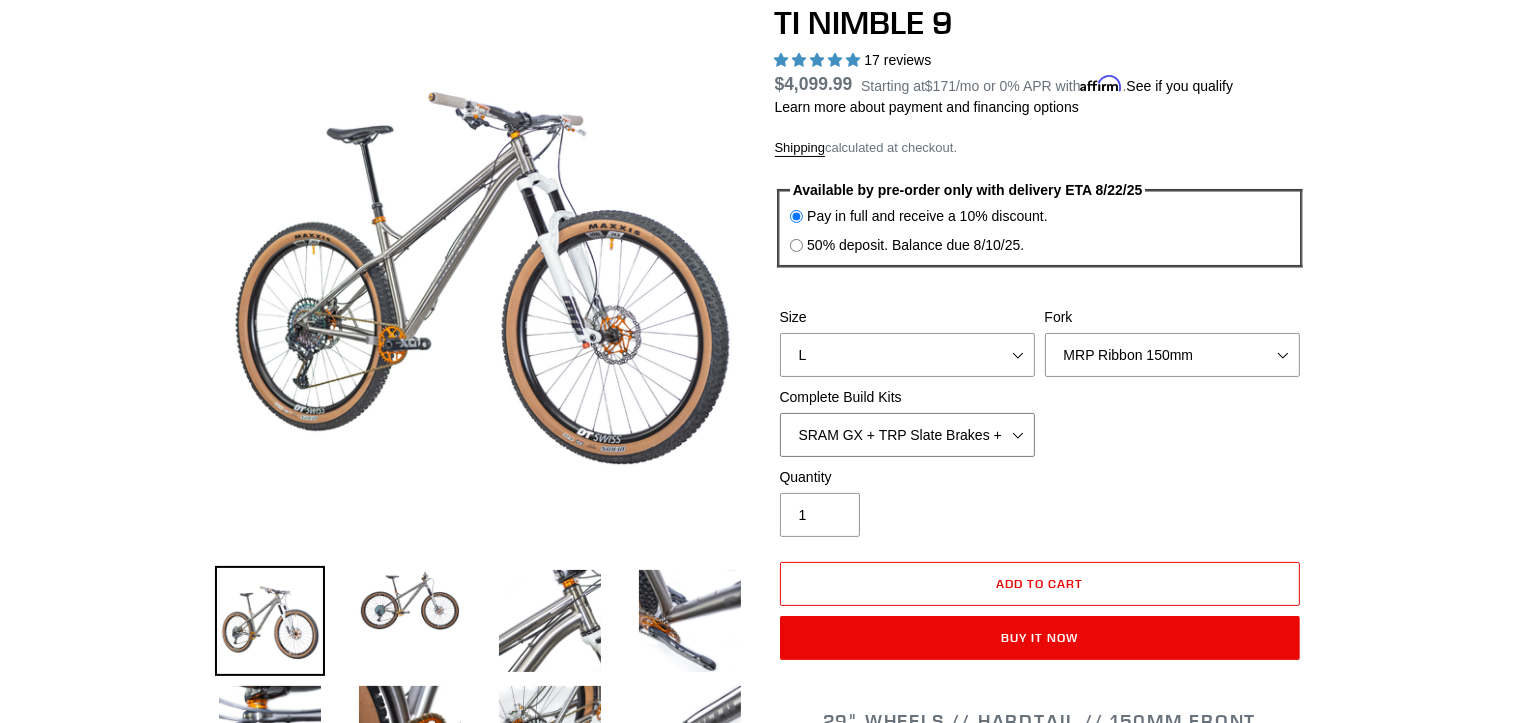 click on "SRAM GX + TRP Slate Brakes + Rotors + e13 LG-1 Wheels
SHIMANO XT + SHIMANO brakes + Rotors + e13 LG-1 Wheels
SRAM XO + Guide Brakes + Rotors + Atomik AL Wheels
SHIMANO XTR + HOPE Brakes + DT Swiss Carbon Wheels
Complete Build Kit - None (Contact us for Custom Builds)" at bounding box center [907, 435] 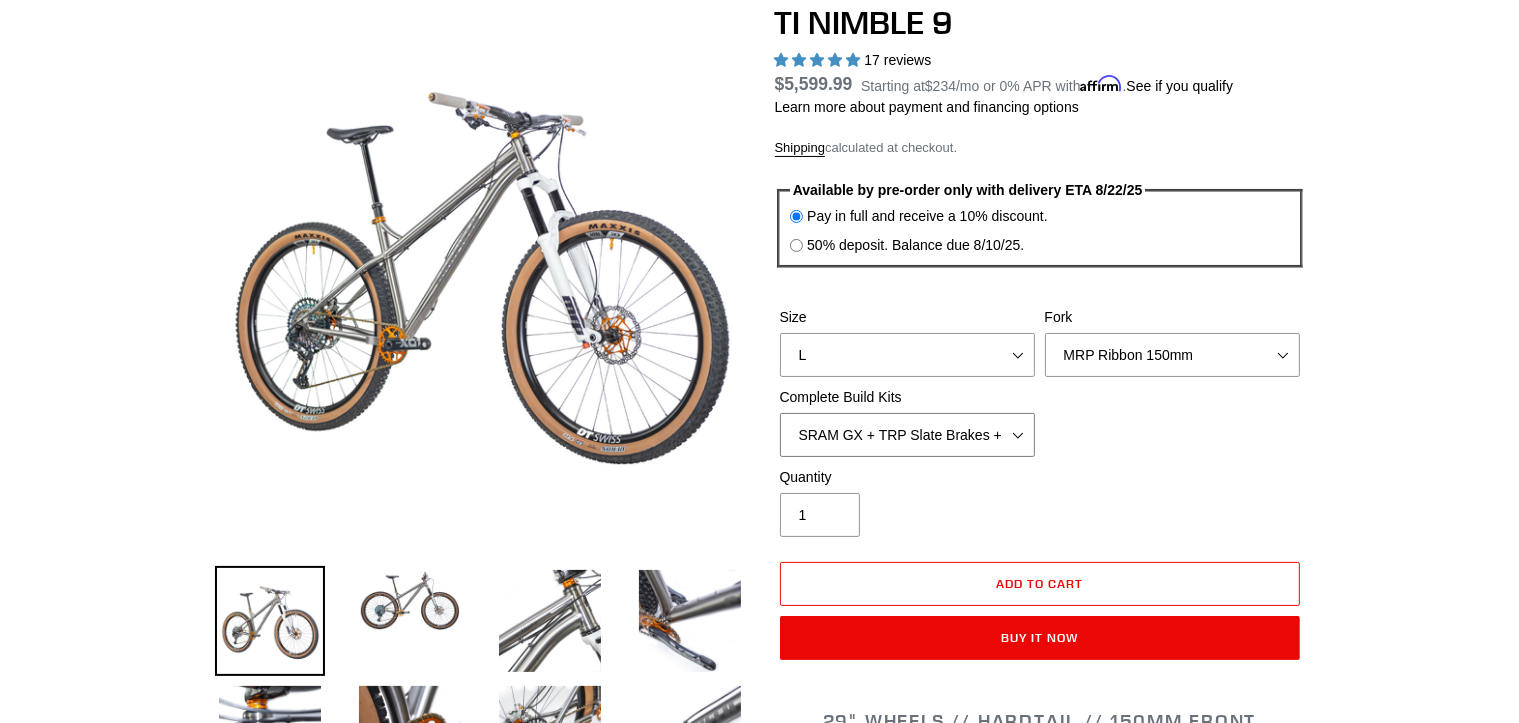 click on "SRAM GX + TRP Slate Brakes + Rotors + e13 LG-1 Wheels
SHIMANO XT + SHIMANO brakes + Rotors + e13 LG-1 Wheels
SRAM XO + Guide Brakes + Rotors + Atomik AL Wheels
SHIMANO XTR + HOPE Brakes + DT Swiss Carbon Wheels
Complete Build Kit - None (Contact us for Custom Builds)" at bounding box center [907, 435] 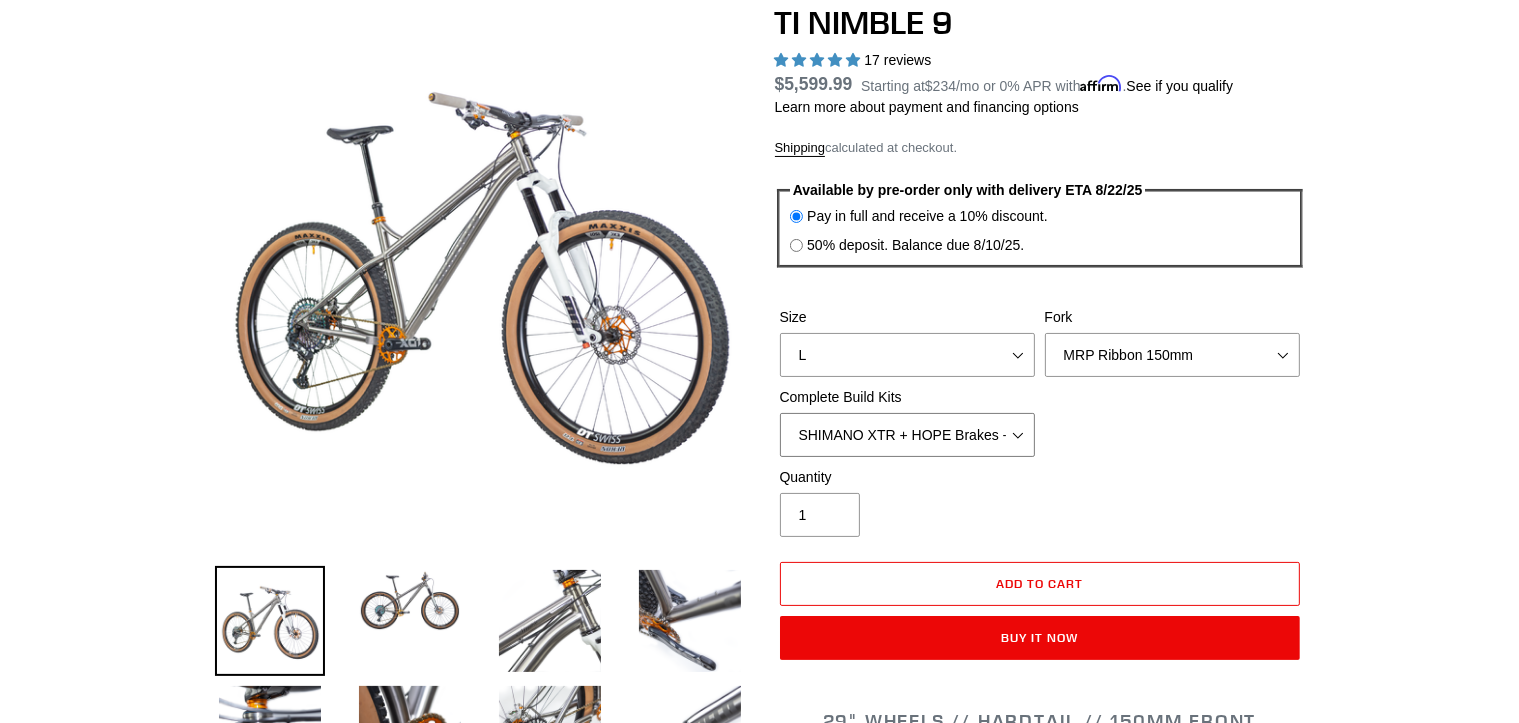 click on "SRAM GX + TRP Slate Brakes + Rotors + e13 LG-1 Wheels
SHIMANO XT + SHIMANO brakes + Rotors + e13 LG-1 Wheels
SRAM XO + Guide Brakes + Rotors + Atomik AL Wheels
SHIMANO XTR + HOPE Brakes + DT Swiss Carbon Wheels
Complete Build Kit - None (Contact us for Custom Builds)" at bounding box center (907, 435) 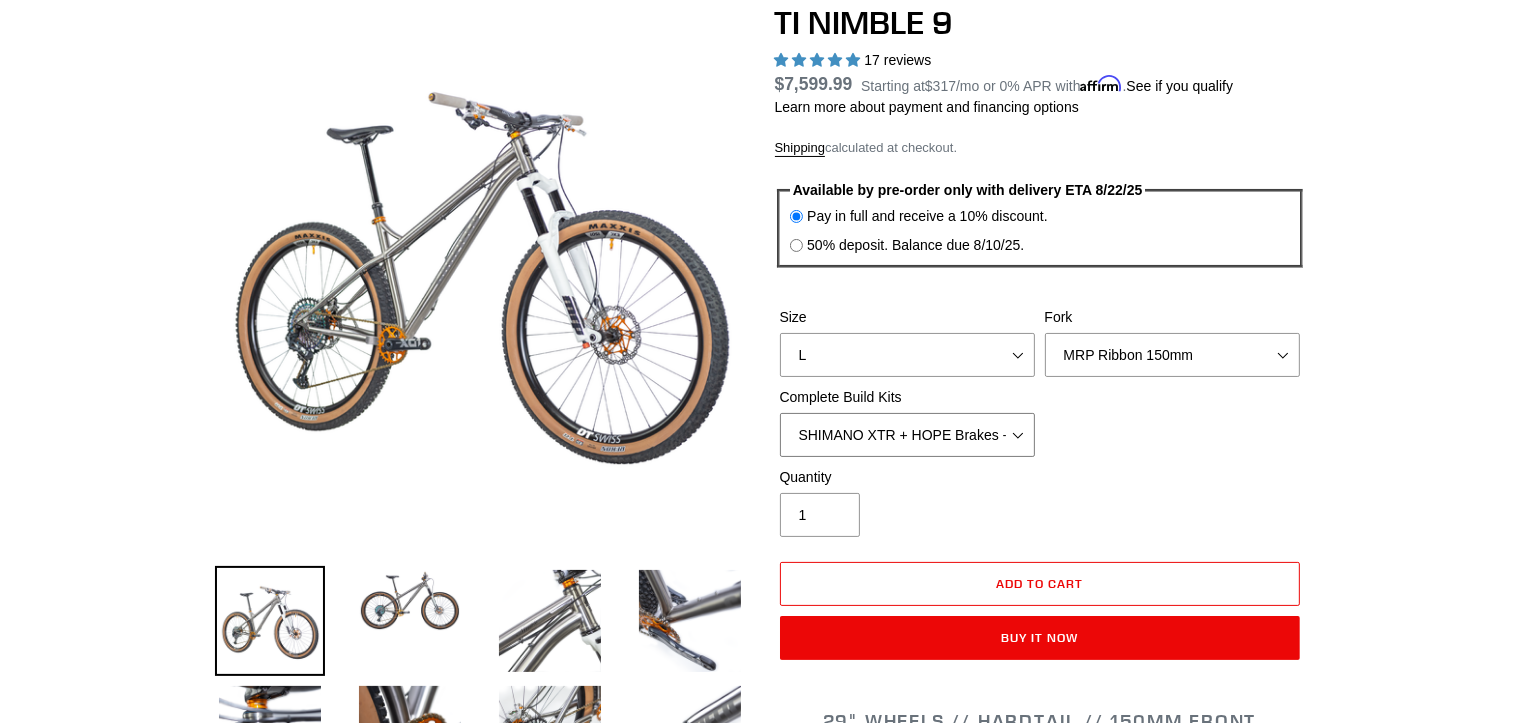 click on "SRAM GX + TRP Slate Brakes + Rotors + e13 LG-1 Wheels
SHIMANO XT + SHIMANO brakes + Rotors + e13 LG-1 Wheels
SRAM XO + Guide Brakes + Rotors + Atomik AL Wheels
SHIMANO XTR + HOPE Brakes + DT Swiss Carbon Wheels
Complete Build Kit - None (Contact us for Custom Builds)" at bounding box center (907, 435) 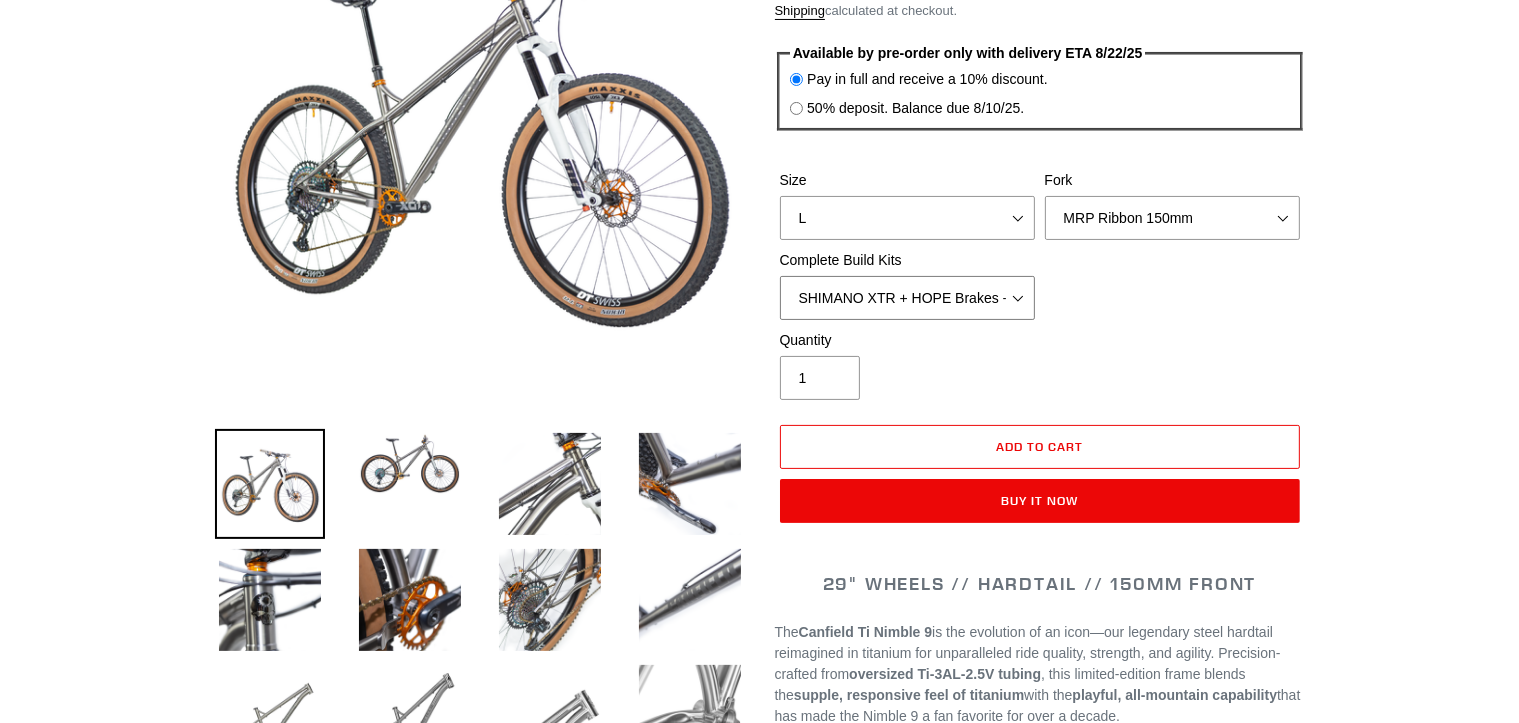 scroll, scrollTop: 300, scrollLeft: 0, axis: vertical 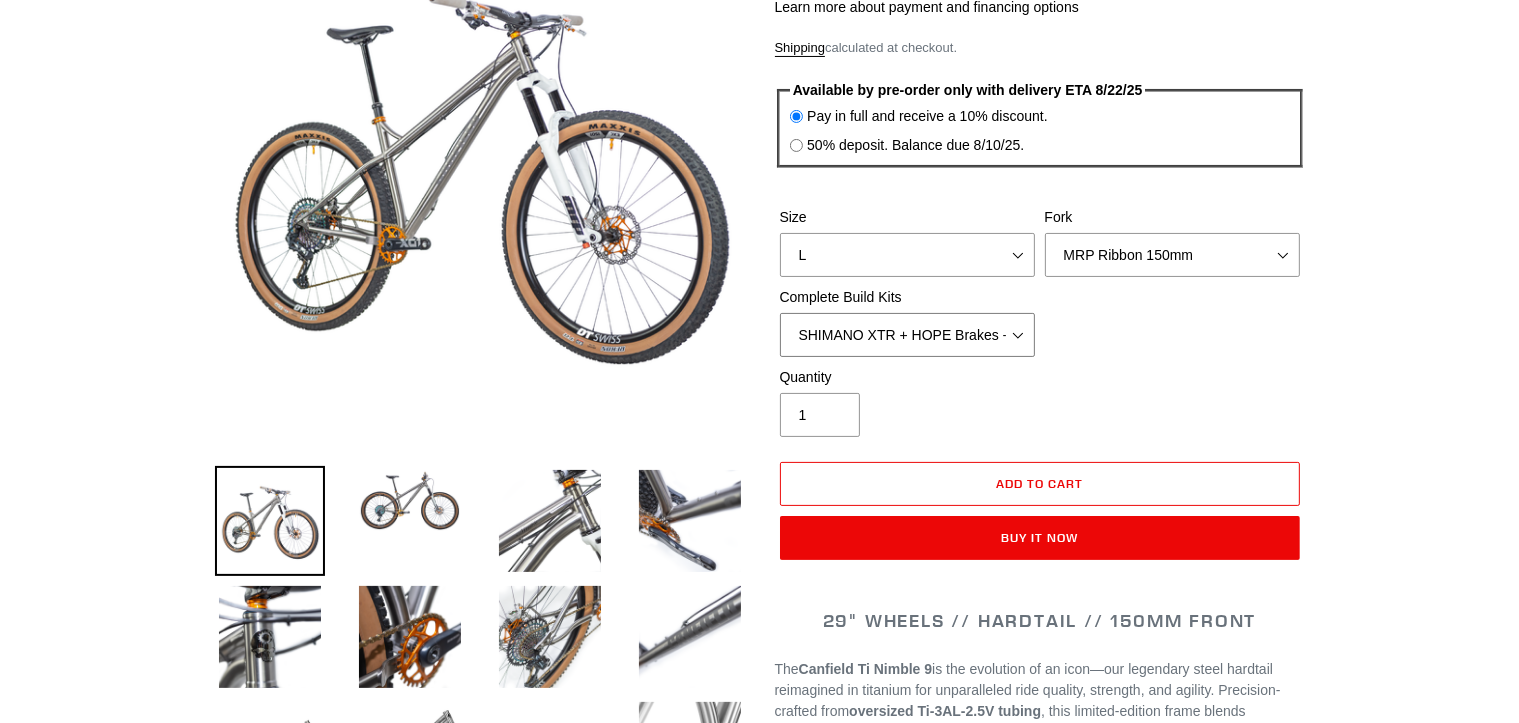 click on "SRAM GX + TRP Slate Brakes + Rotors + e13 LG-1 Wheels
SHIMANO XT + SHIMANO brakes + Rotors + e13 LG-1 Wheels
SRAM XO + Guide Brakes + Rotors + Atomik AL Wheels
SHIMANO XTR + HOPE Brakes + DT Swiss Carbon Wheels
Complete Build Kit - None (Contact us for Custom Builds)" at bounding box center (907, 335) 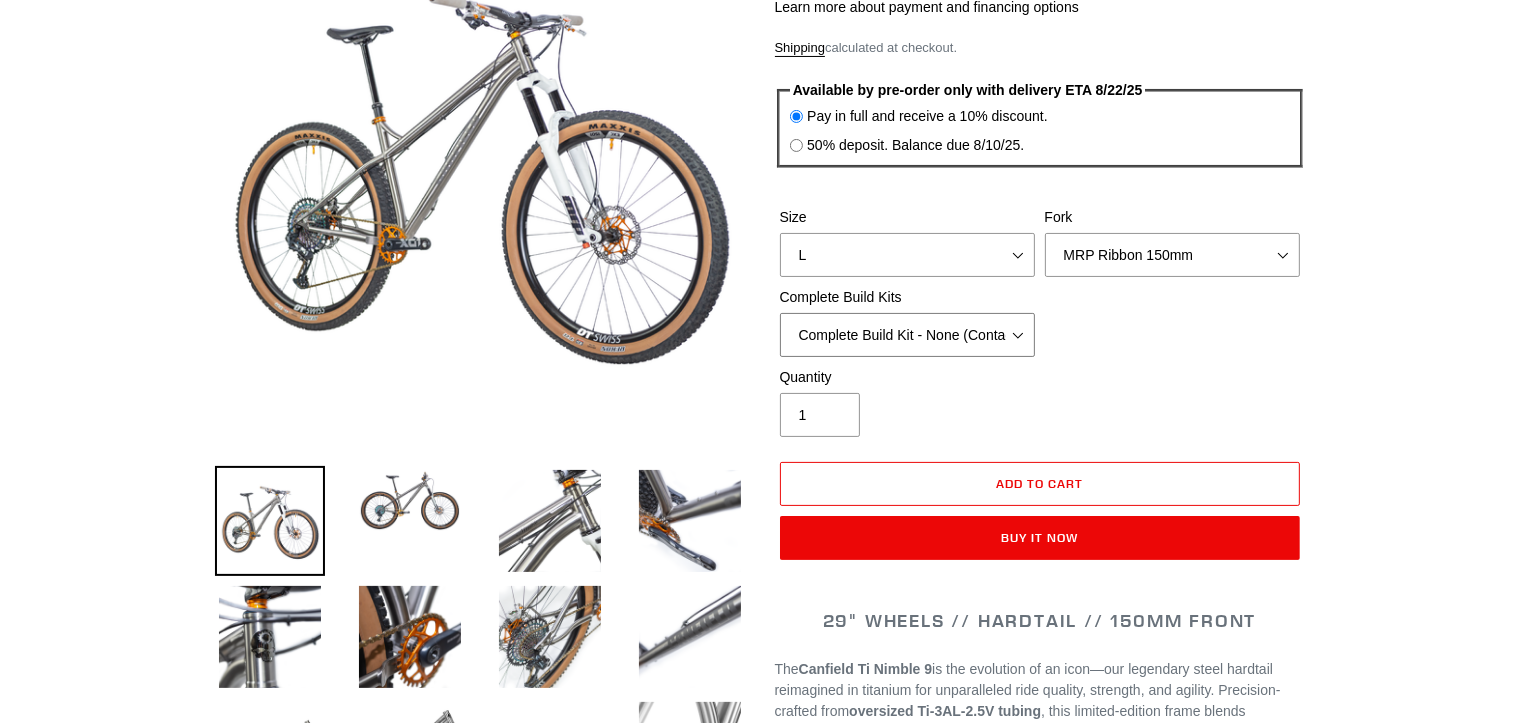 click on "SRAM GX + TRP Slate Brakes + Rotors + e13 LG-1 Wheels
SHIMANO XT + SHIMANO brakes + Rotors + e13 LG-1 Wheels
SRAM XO + Guide Brakes + Rotors + Atomik AL Wheels
SHIMANO XTR + HOPE Brakes + DT Swiss Carbon Wheels
Complete Build Kit - None (Contact us for Custom Builds)" at bounding box center (907, 335) 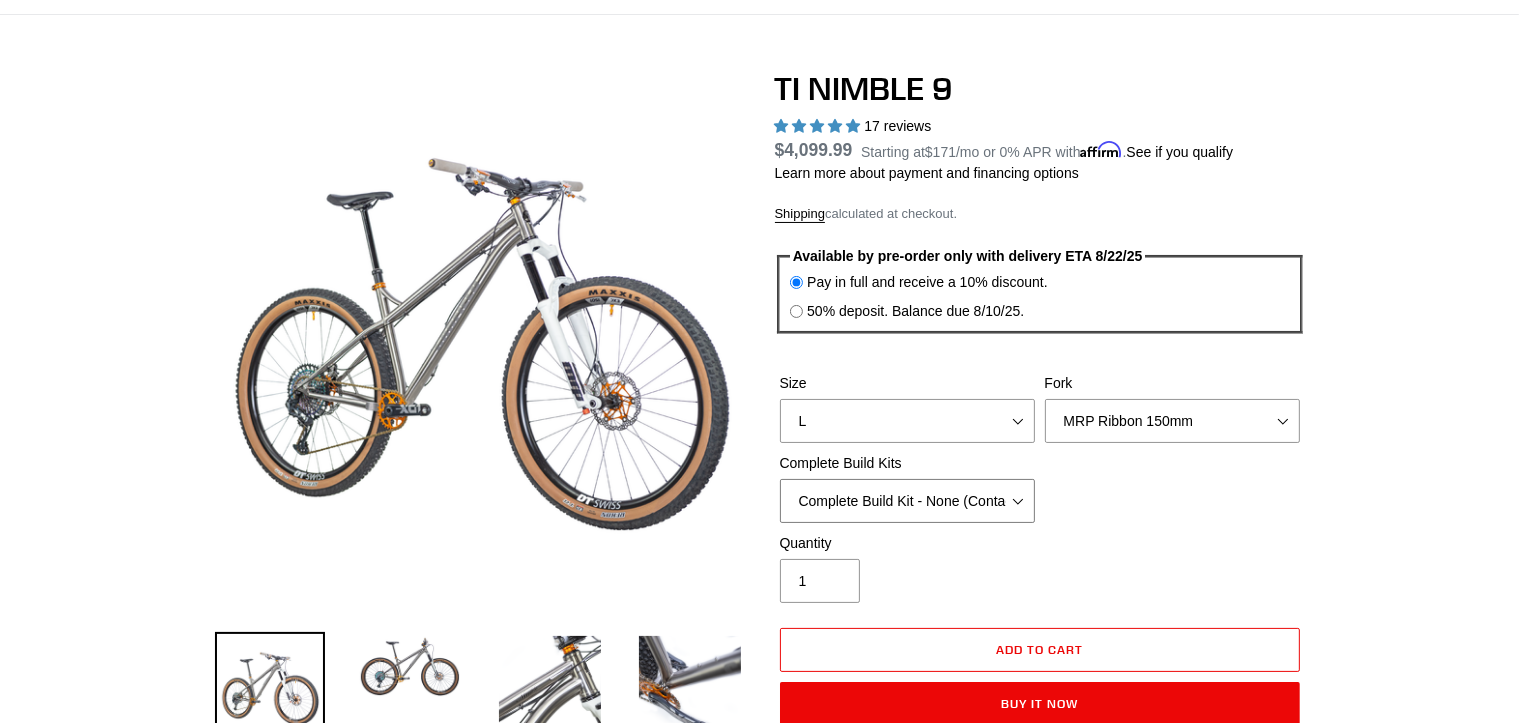 scroll, scrollTop: 100, scrollLeft: 0, axis: vertical 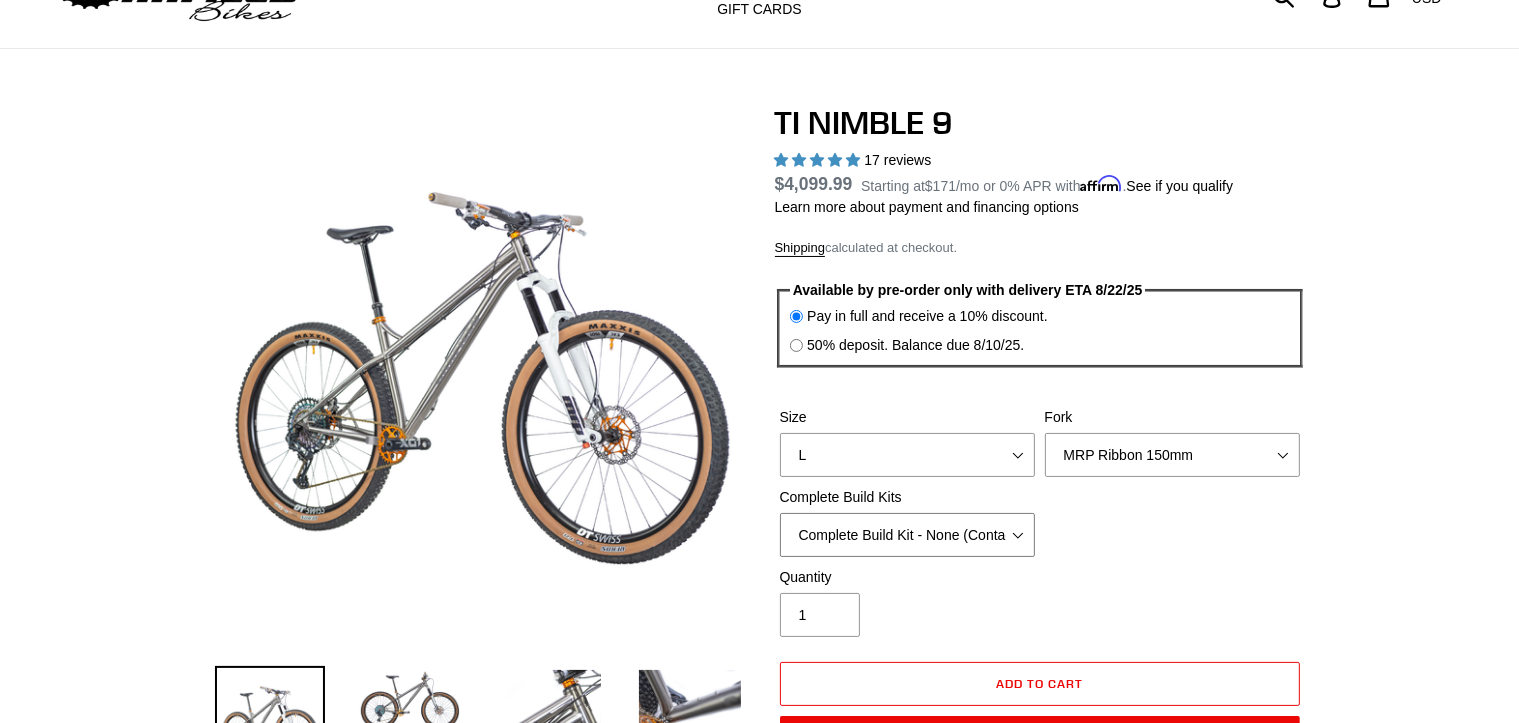 click on "SRAM GX + TRP Slate Brakes + Rotors + e13 LG-1 Wheels
SHIMANO XT + SHIMANO brakes + Rotors + e13 LG-1 Wheels
SRAM XO + Guide Brakes + Rotors + Atomik AL Wheels
SHIMANO XTR + HOPE Brakes + DT Swiss Carbon Wheels
Complete Build Kit - None (Contact us for Custom Builds)" at bounding box center (907, 535) 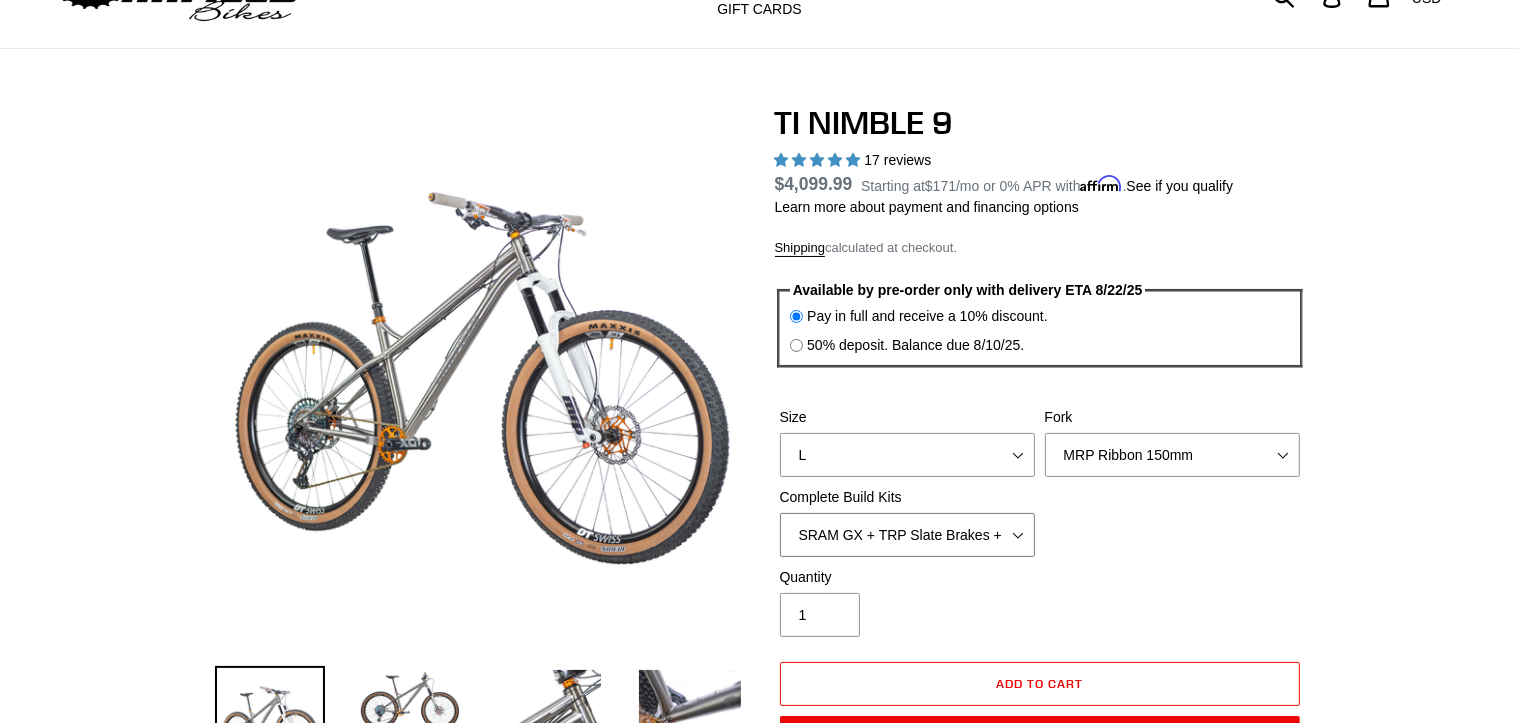 click on "SRAM GX + TRP Slate Brakes + Rotors + e13 LG-1 Wheels
SHIMANO XT + SHIMANO brakes + Rotors + e13 LG-1 Wheels
SRAM XO + Guide Brakes + Rotors + Atomik AL Wheels
SHIMANO XTR + HOPE Brakes + DT Swiss Carbon Wheels
Complete Build Kit - None (Contact us for Custom Builds)" at bounding box center (907, 535) 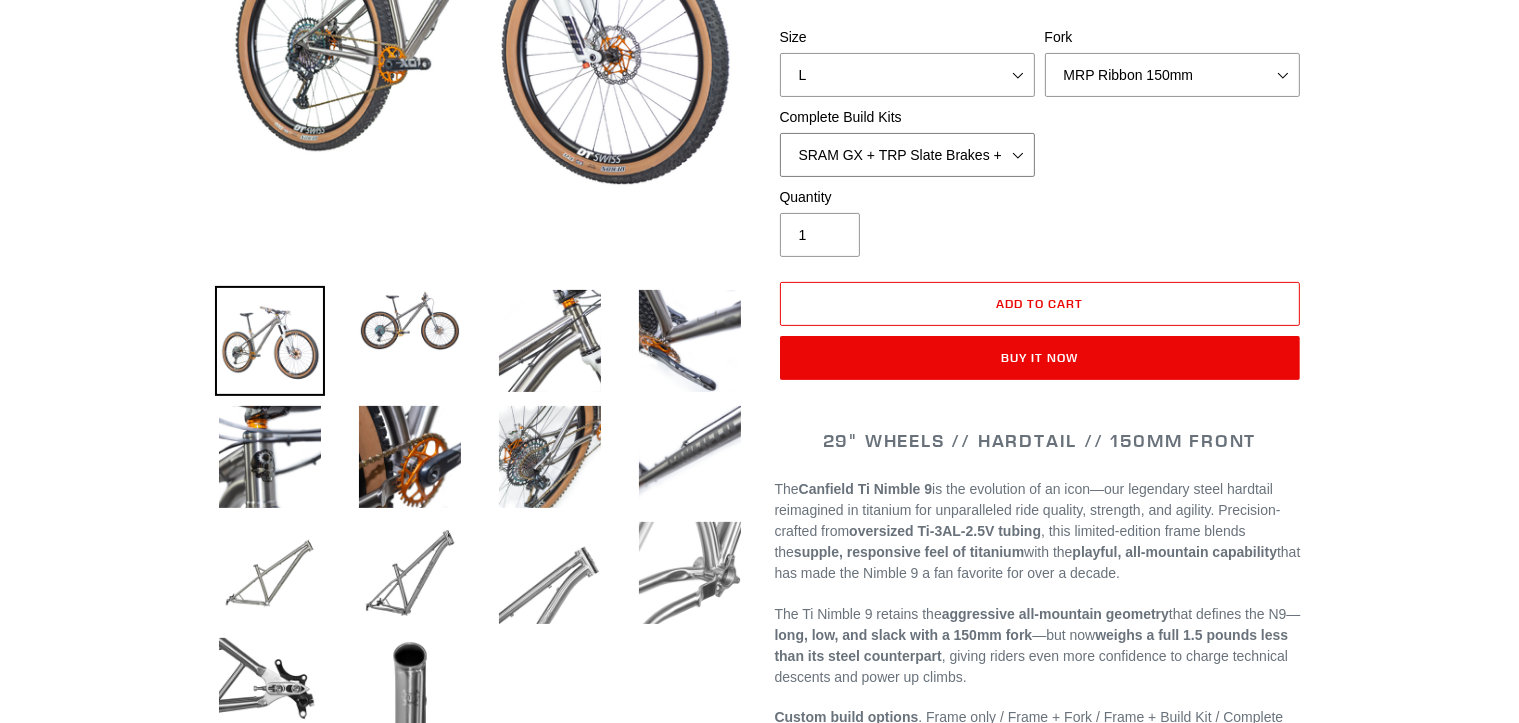 scroll, scrollTop: 300, scrollLeft: 0, axis: vertical 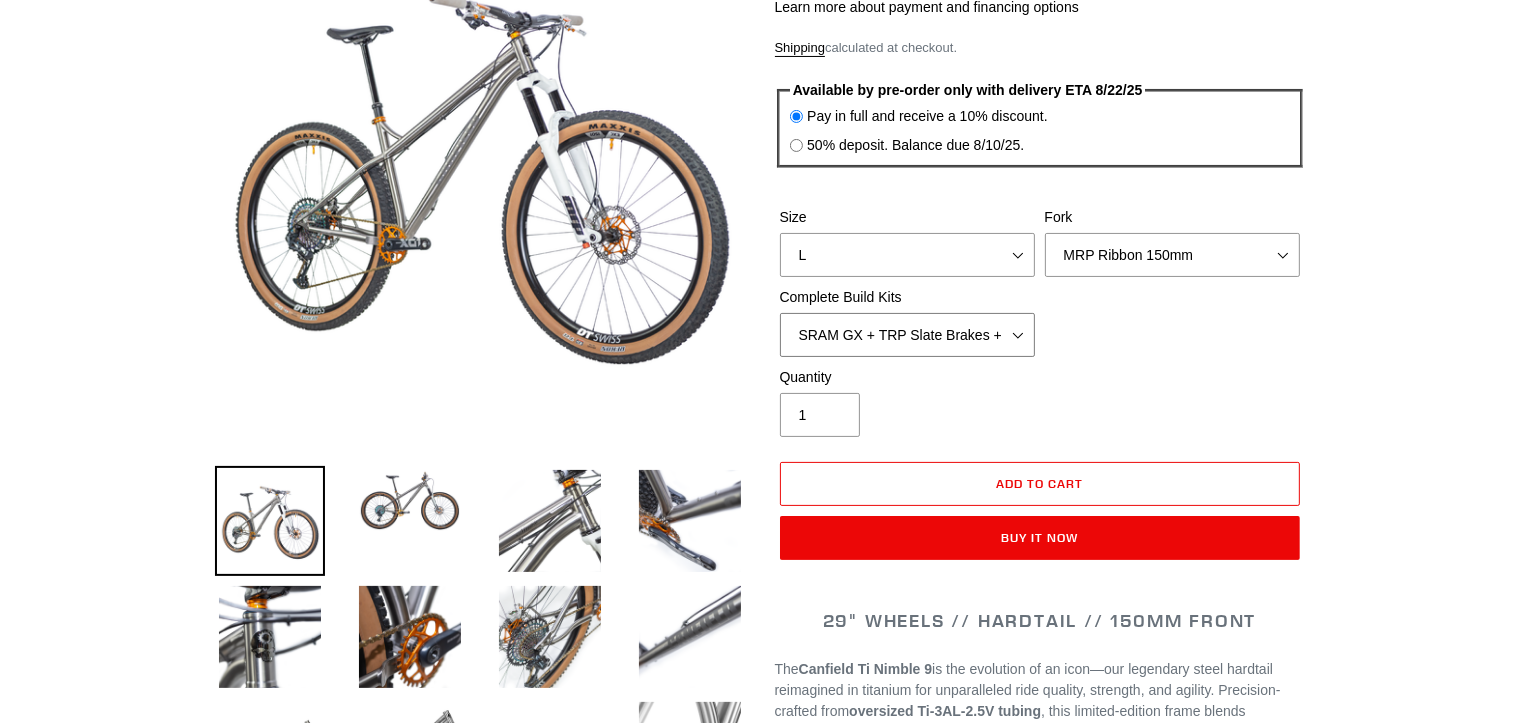 click on "SRAM GX + TRP Slate Brakes + Rotors + e13 LG-1 Wheels
SHIMANO XT + SHIMANO brakes + Rotors + e13 LG-1 Wheels
SRAM XO + Guide Brakes + Rotors + Atomik AL Wheels
SHIMANO XTR + HOPE Brakes + DT Swiss Carbon Wheels
Complete Build Kit - None (Contact us for Custom Builds)" at bounding box center [907, 335] 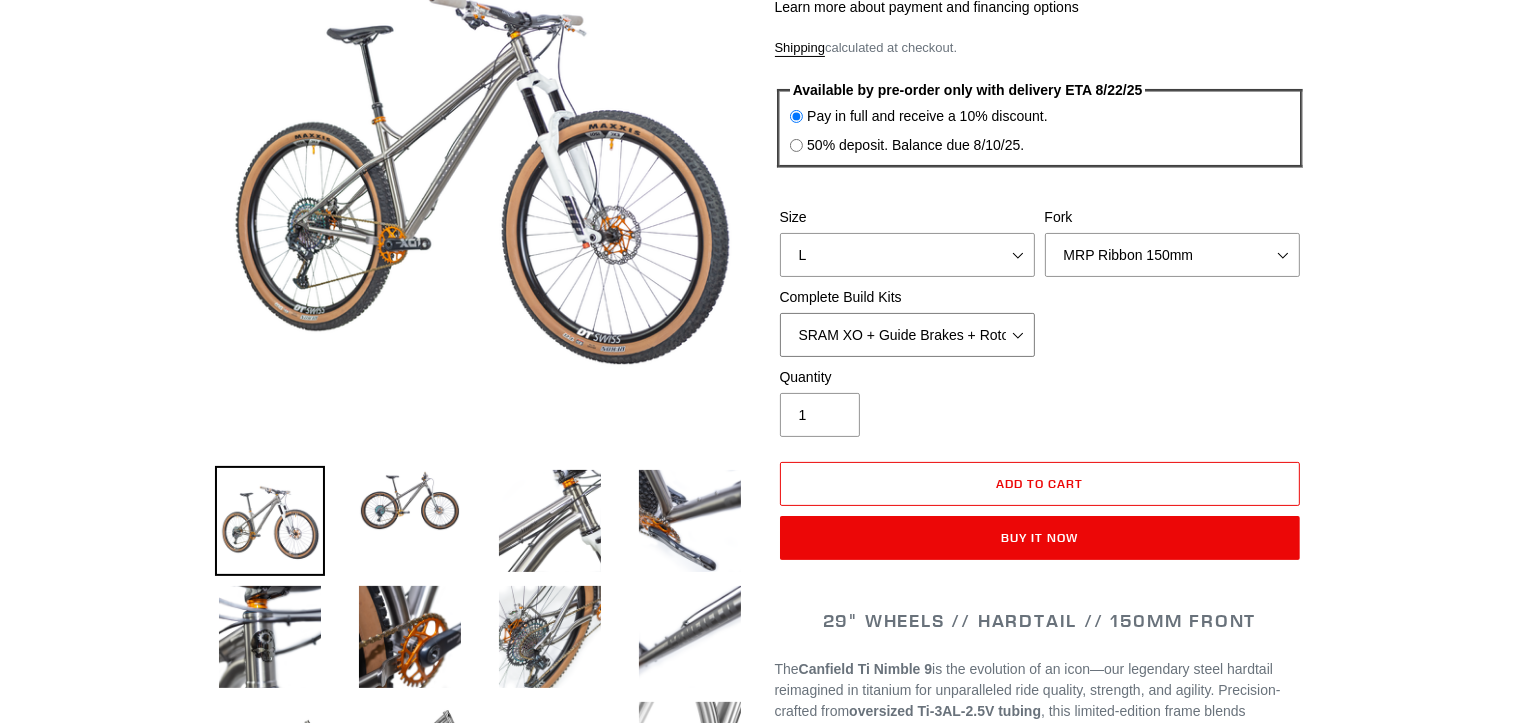 click on "SRAM GX + TRP Slate Brakes + Rotors + e13 LG-1 Wheels
SHIMANO XT + SHIMANO brakes + Rotors + e13 LG-1 Wheels
SRAM XO + Guide Brakes + Rotors + Atomik AL Wheels
SHIMANO XTR + HOPE Brakes + DT Swiss Carbon Wheels
Complete Build Kit - None (Contact us for Custom Builds)" at bounding box center (907, 335) 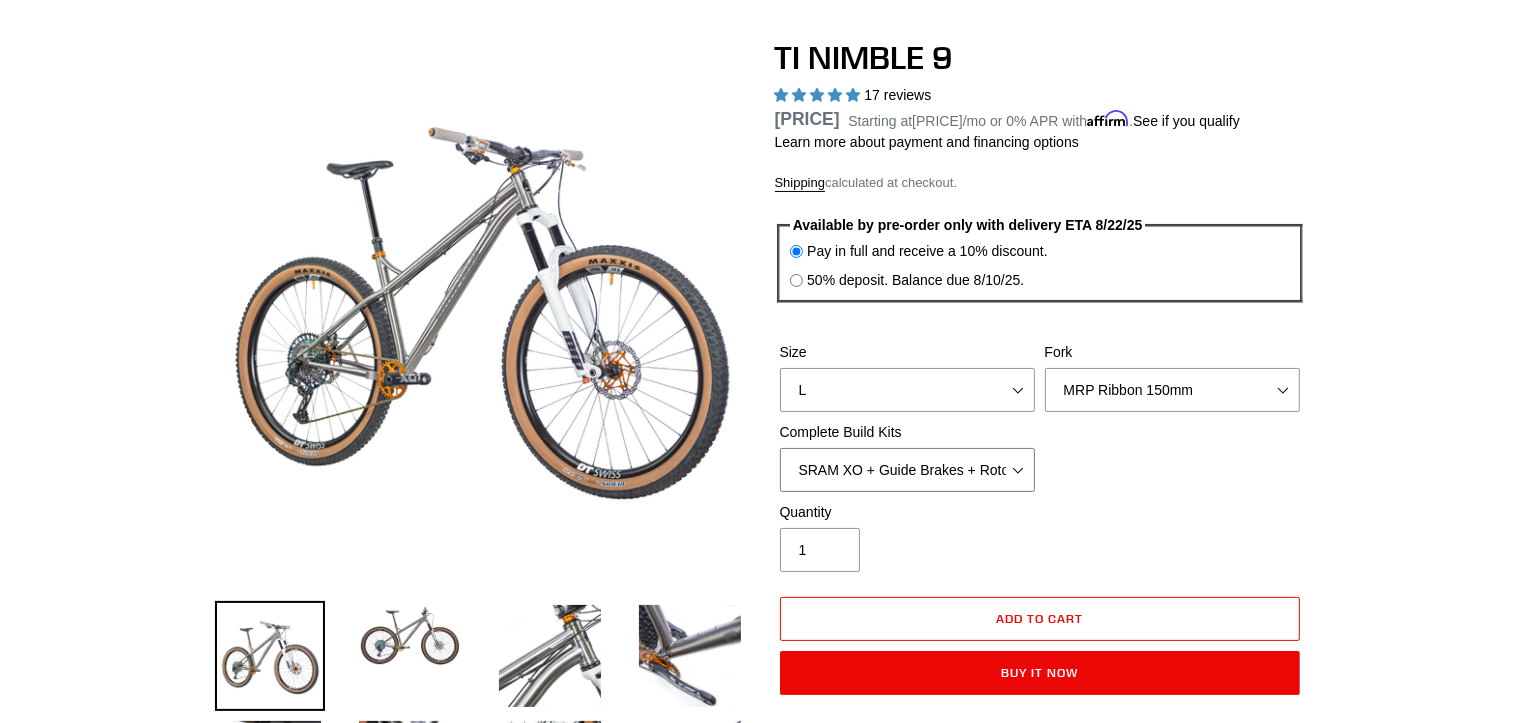 scroll, scrollTop: 200, scrollLeft: 0, axis: vertical 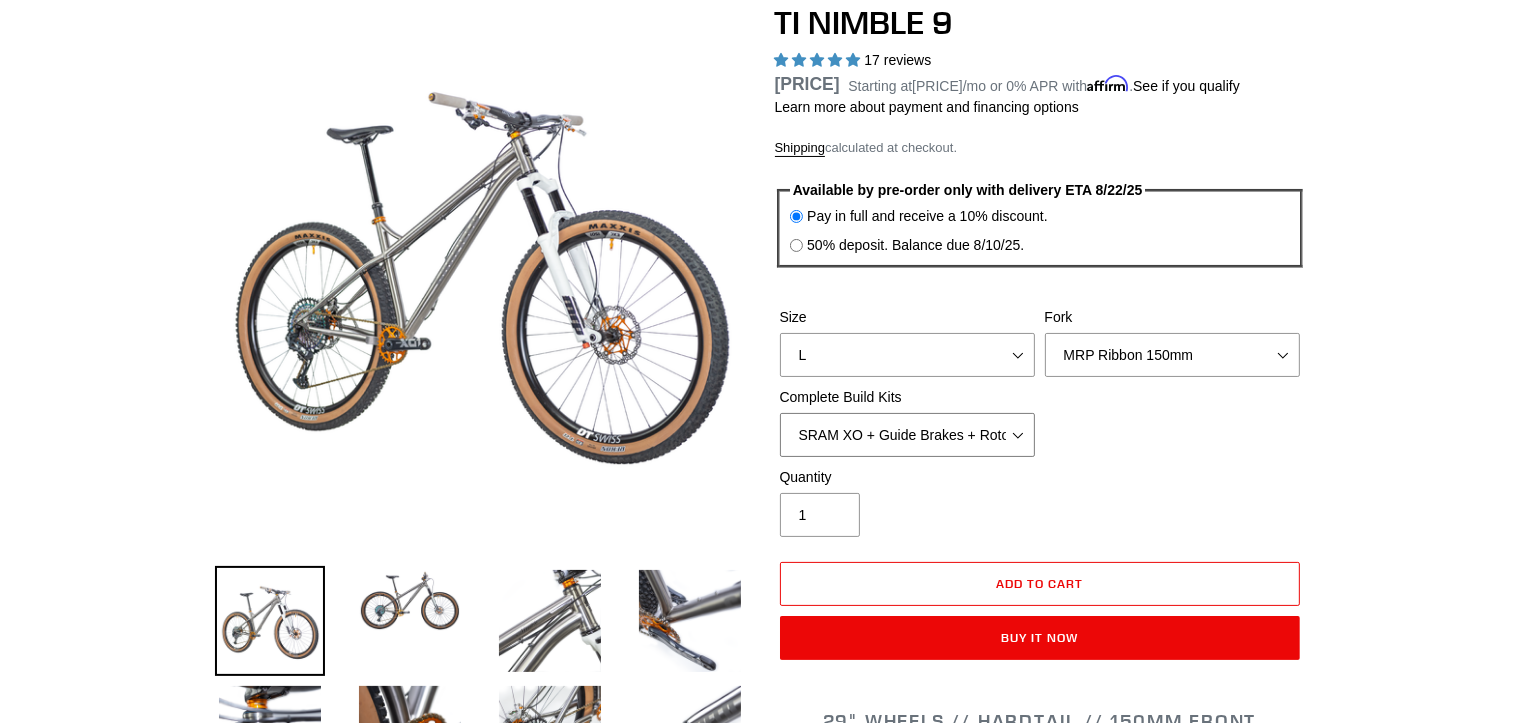 click on "SRAM GX + TRP Slate Brakes + Rotors + e13 LG-1 Wheels
SHIMANO XT + SHIMANO brakes + Rotors + e13 LG-1 Wheels
SRAM XO + Guide Brakes + Rotors + Atomik AL Wheels
SHIMANO XTR + HOPE Brakes + DT Swiss Carbon Wheels
Complete Build Kit - None (Contact us for Custom Builds)" at bounding box center [907, 435] 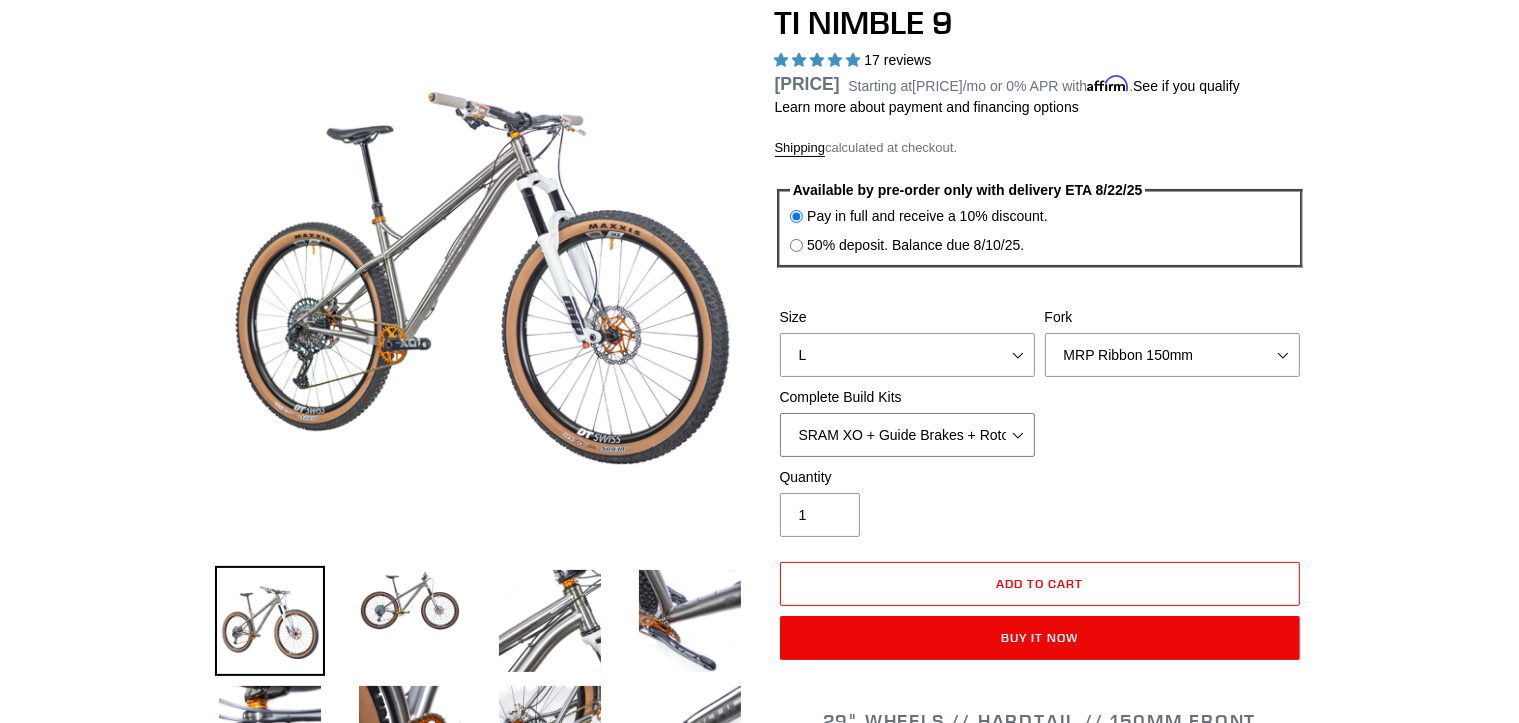 select on "SHIMANO XTR + HOPE Brakes + DT Swiss Carbon Wheels" 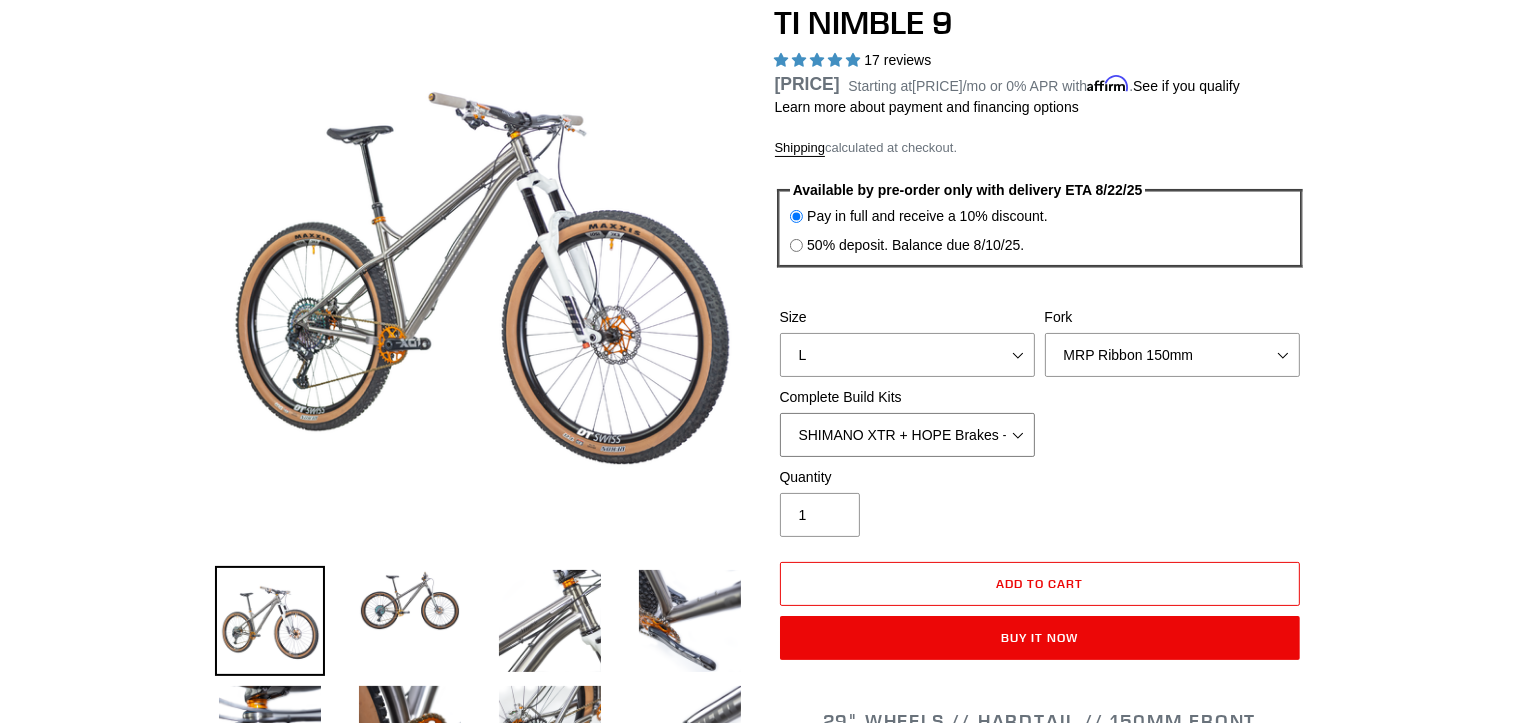 click on "SRAM GX + TRP Slate Brakes + Rotors + e13 LG-1 Wheels
SHIMANO XT + SHIMANO brakes + Rotors + e13 LG-1 Wheels
SRAM XO + Guide Brakes + Rotors + Atomik AL Wheels
SHIMANO XTR + HOPE Brakes + DT Swiss Carbon Wheels
Complete Build Kit - None (Contact us for Custom Builds)" at bounding box center (907, 435) 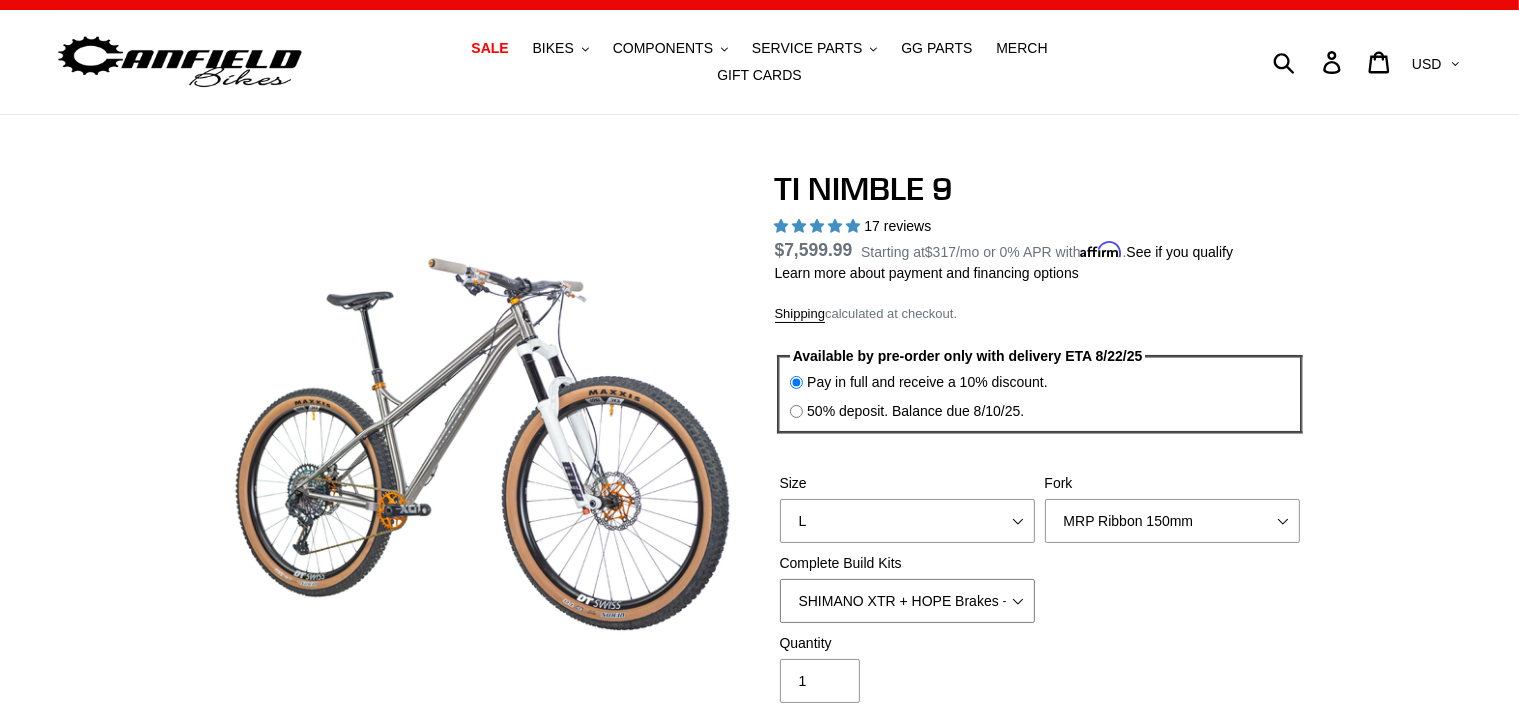 scroll, scrollTop: 0, scrollLeft: 0, axis: both 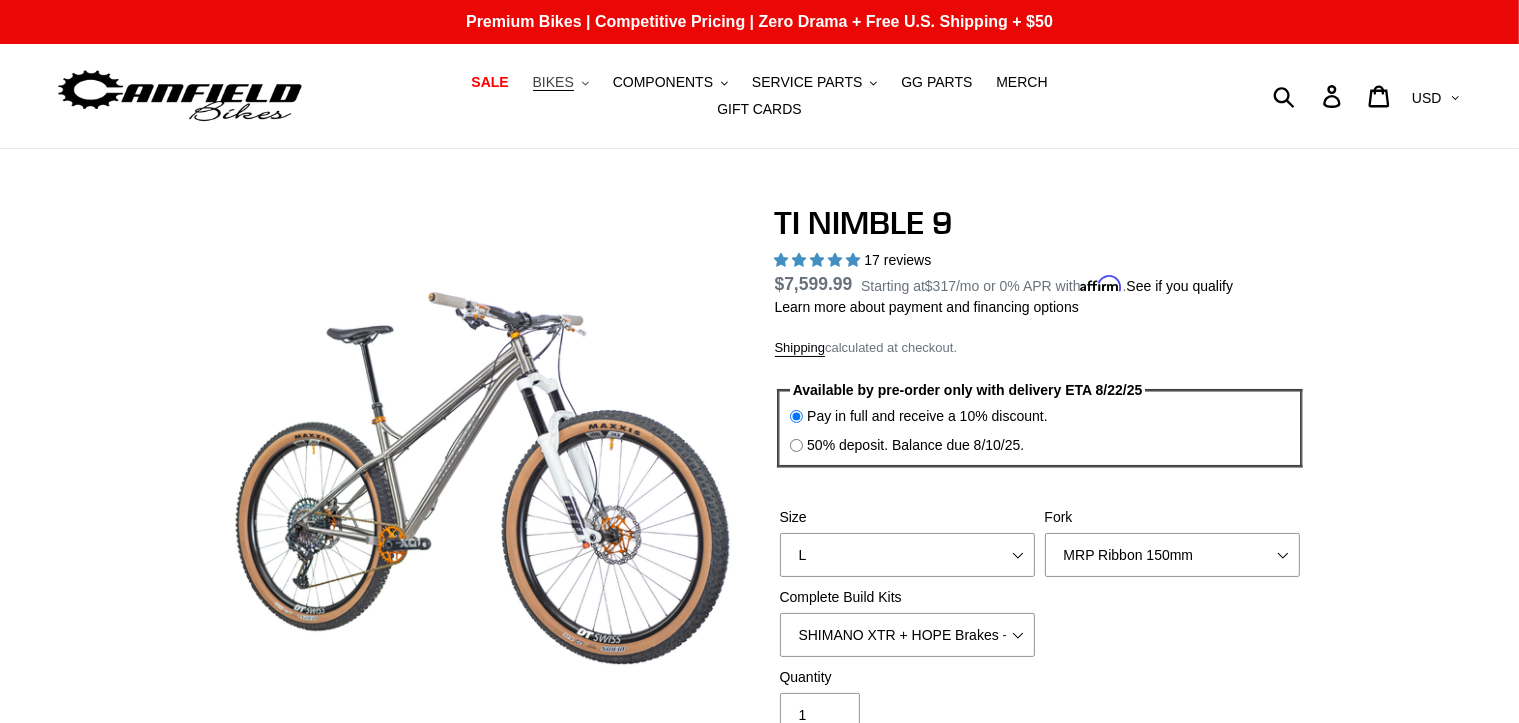 click on "BIKES" at bounding box center [553, 82] 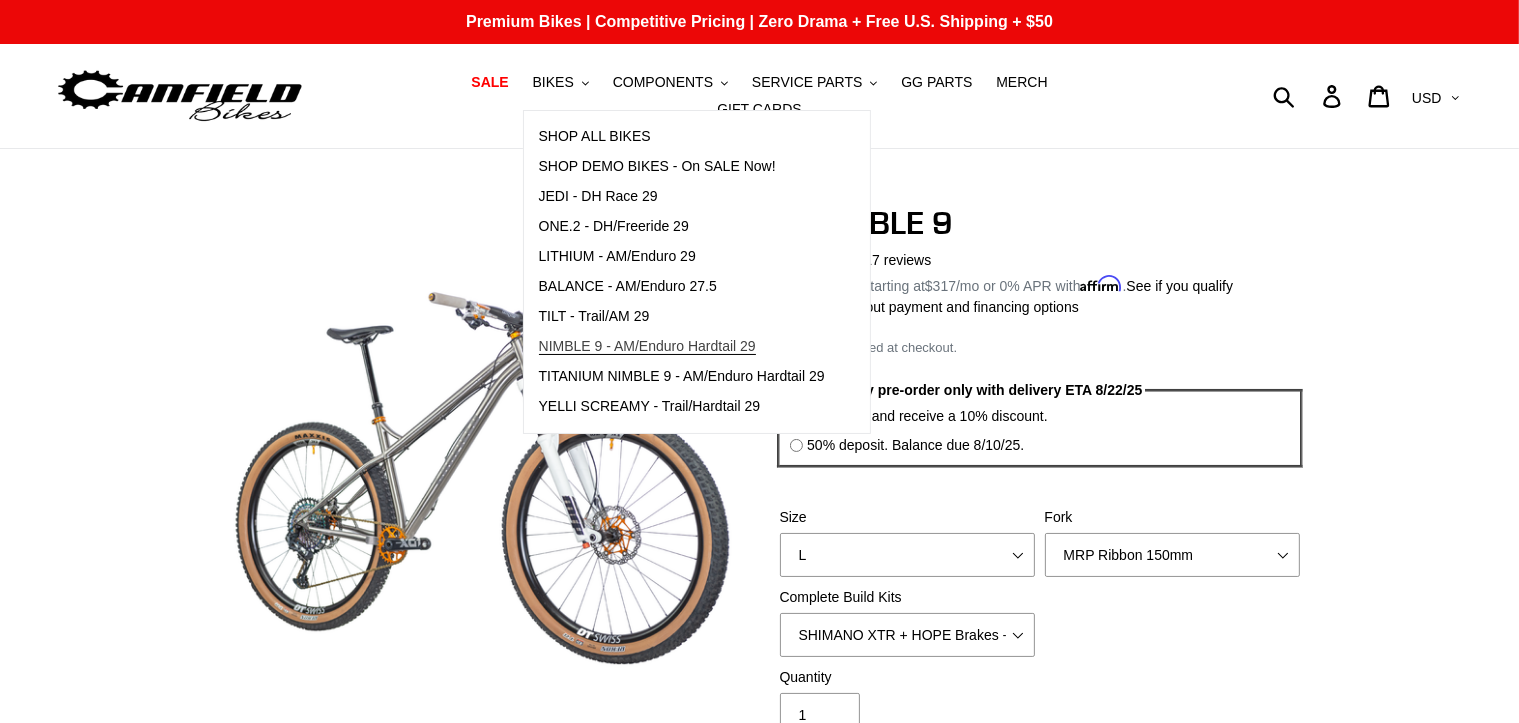 click on "NIMBLE 9 - AM/Enduro Hardtail 29" at bounding box center (647, 346) 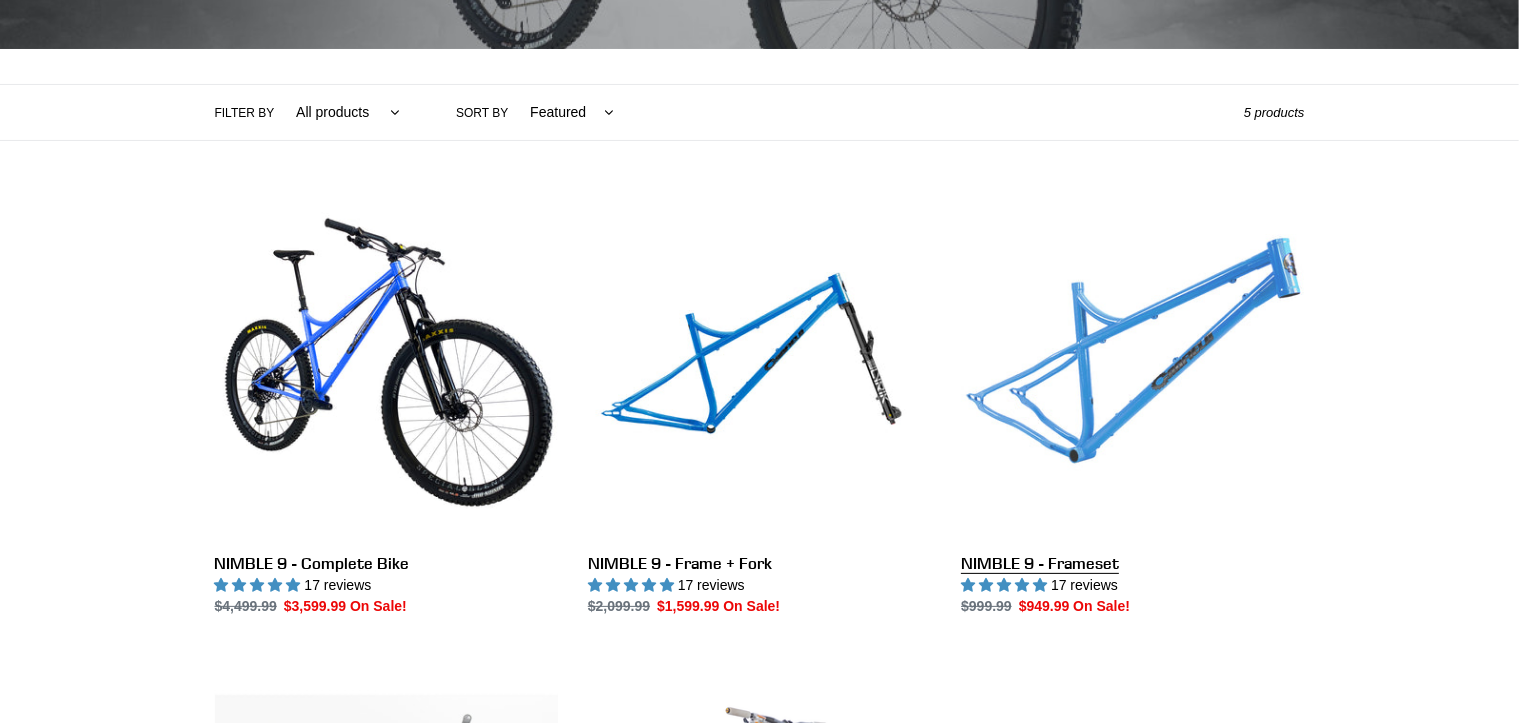 scroll, scrollTop: 400, scrollLeft: 0, axis: vertical 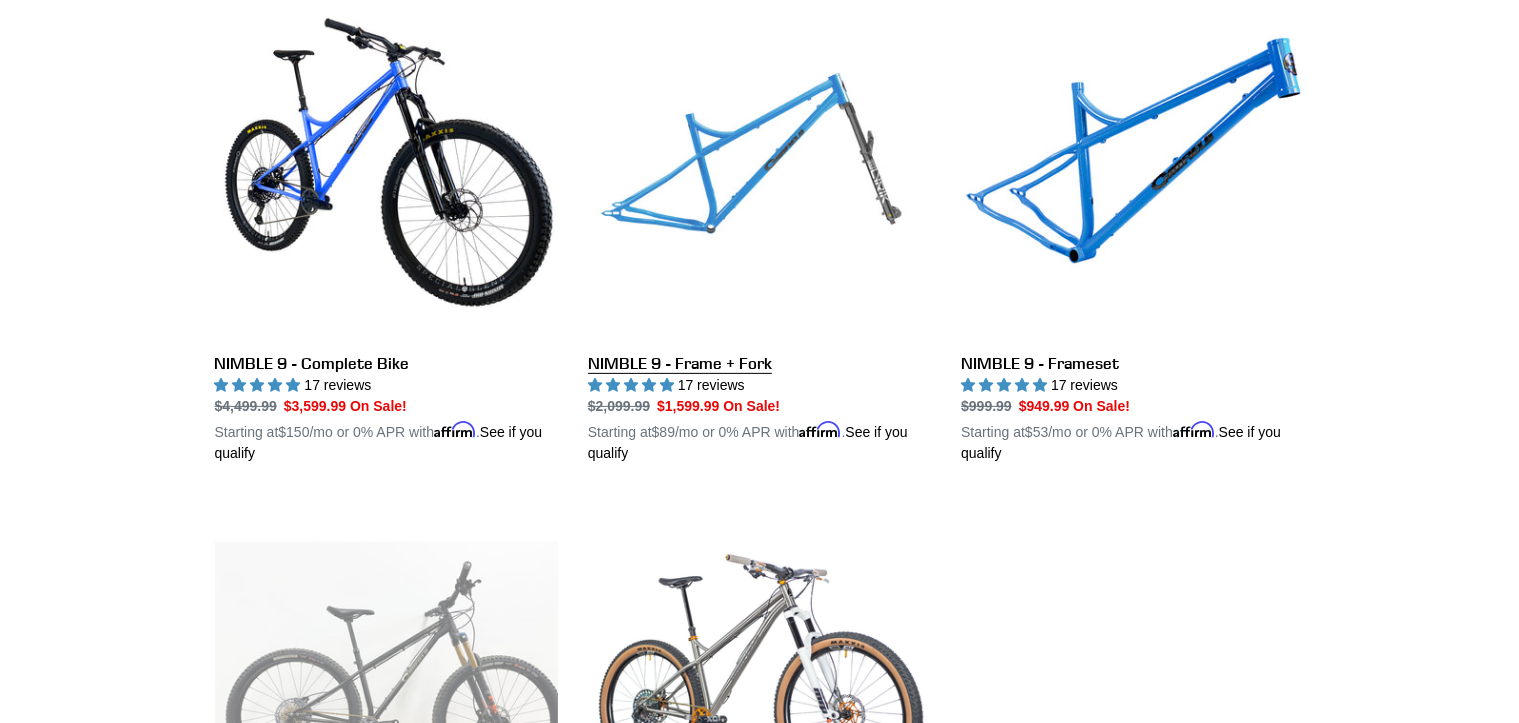 click on "NIMBLE 9 - Frame + Fork" at bounding box center [759, 230] 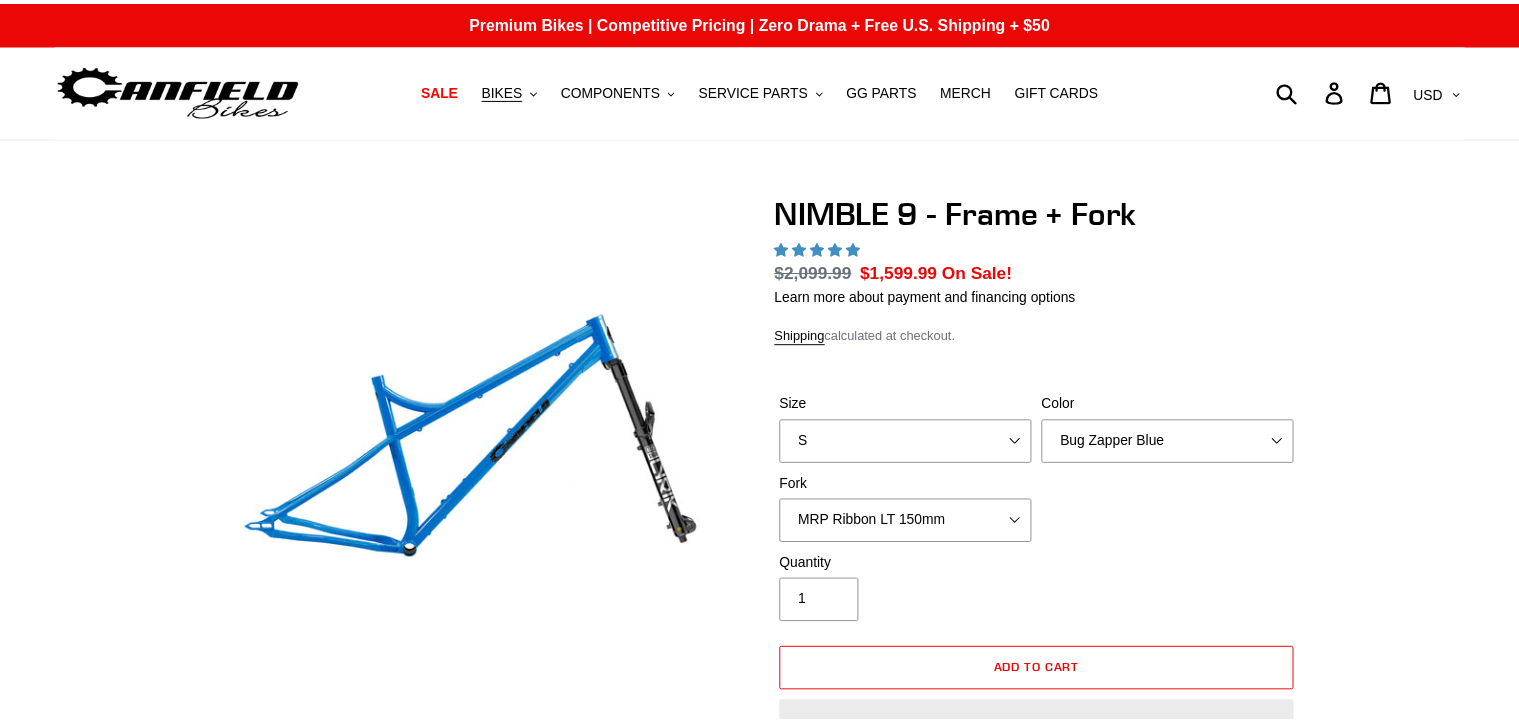 scroll, scrollTop: 0, scrollLeft: 0, axis: both 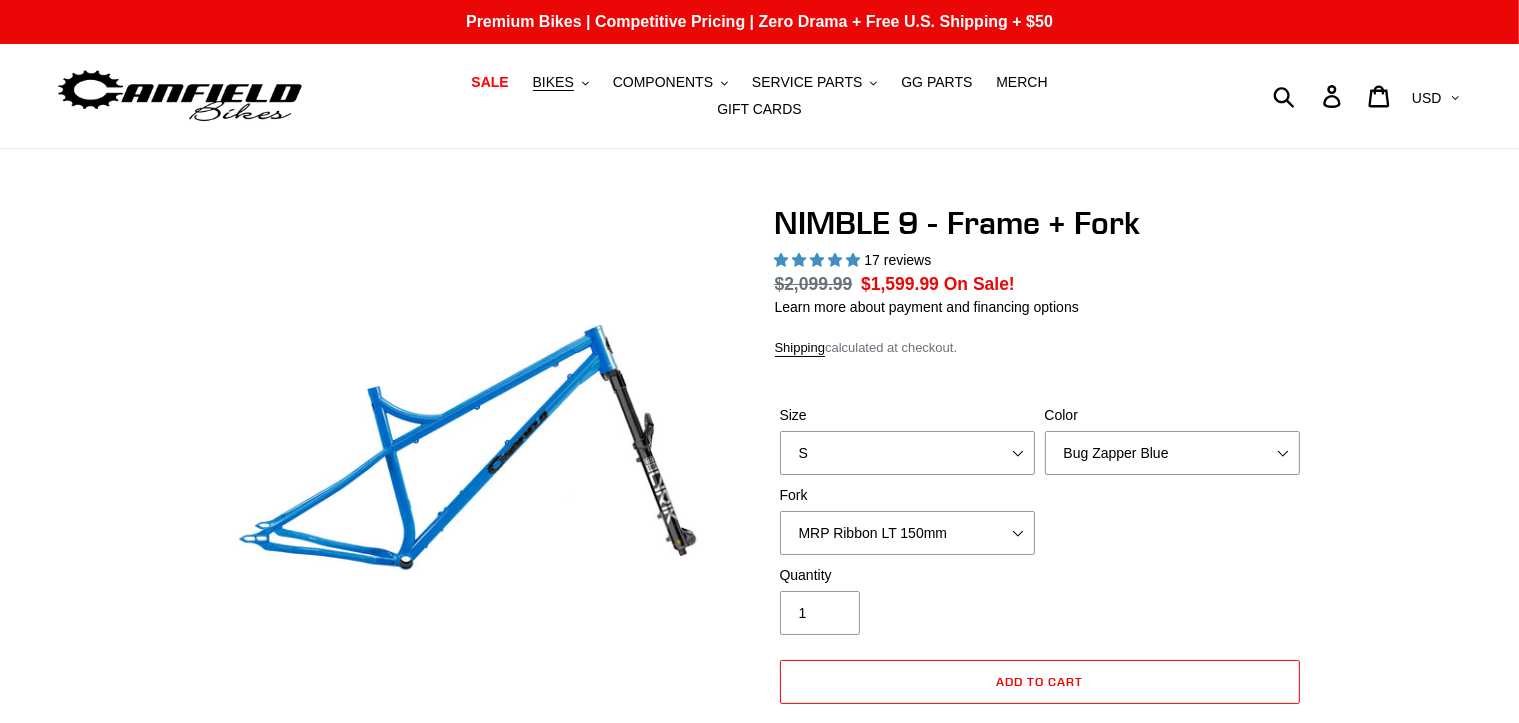 select on "highest-rating" 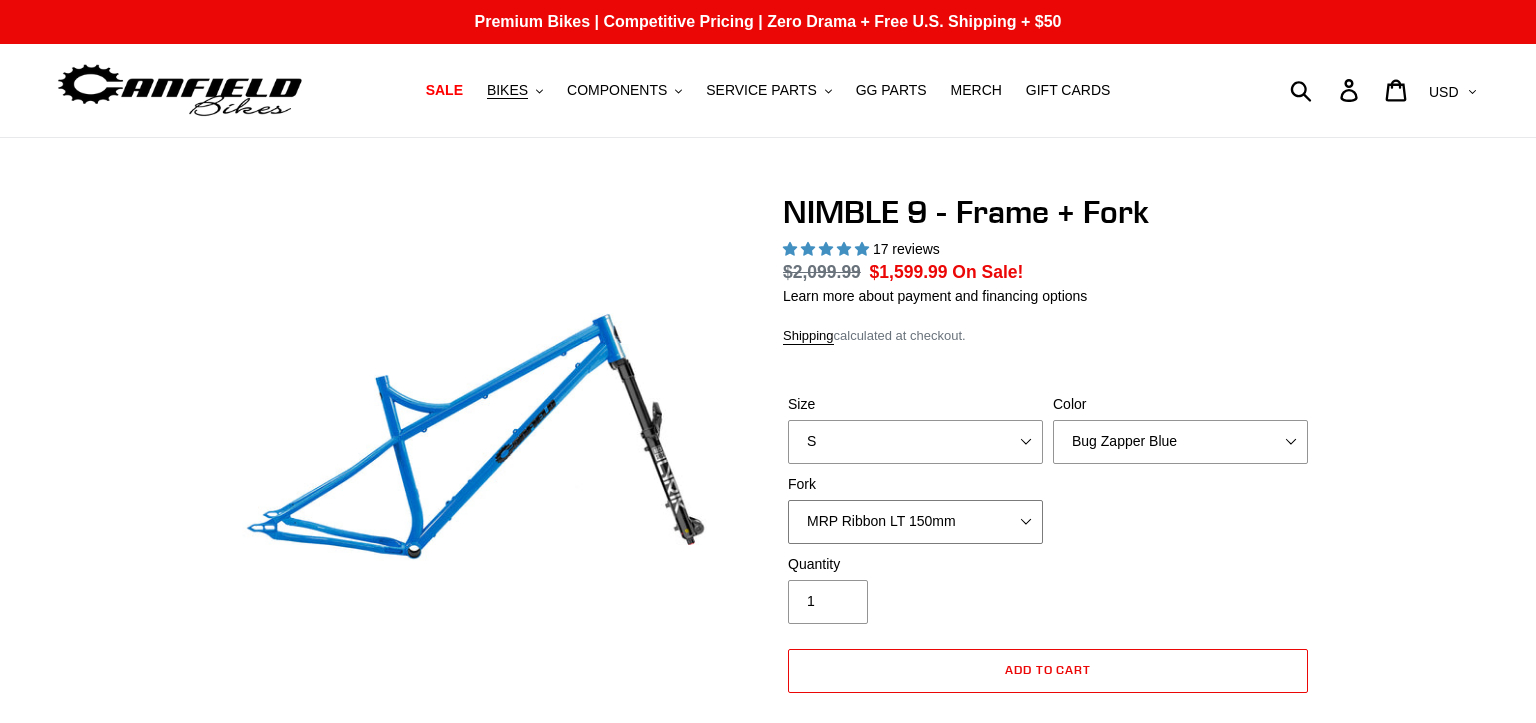 click on "MRP Ribbon LT 150mm
Fox 36 Factory Grip X 150mm (Special Order)
RockShox Lyrik Ultimate 150mm (Green - Special Order)
RockShox Lyrik Ultimate 150mm (Gloss Black - Special Order)
Fox 36 SL Factory Grip X 140mm" at bounding box center [915, 522] 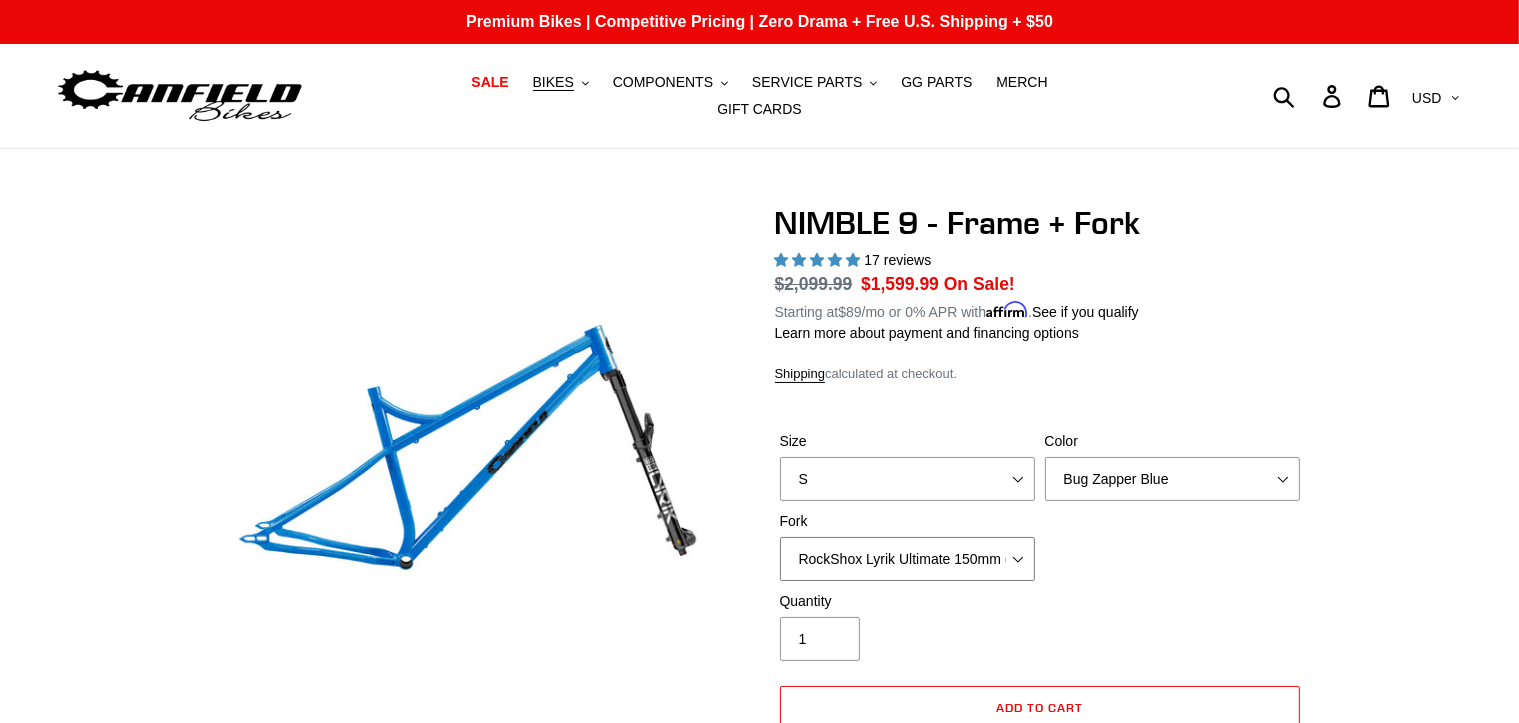 click on "MRP Ribbon LT 150mm
Fox 36 Factory Grip X 150mm (Special Order)
RockShox Lyrik Ultimate 150mm (Green - Special Order)
RockShox Lyrik Ultimate 150mm (Gloss Black - Special Order)
Fox 36 SL Factory Grip X 140mm" at bounding box center [907, 559] 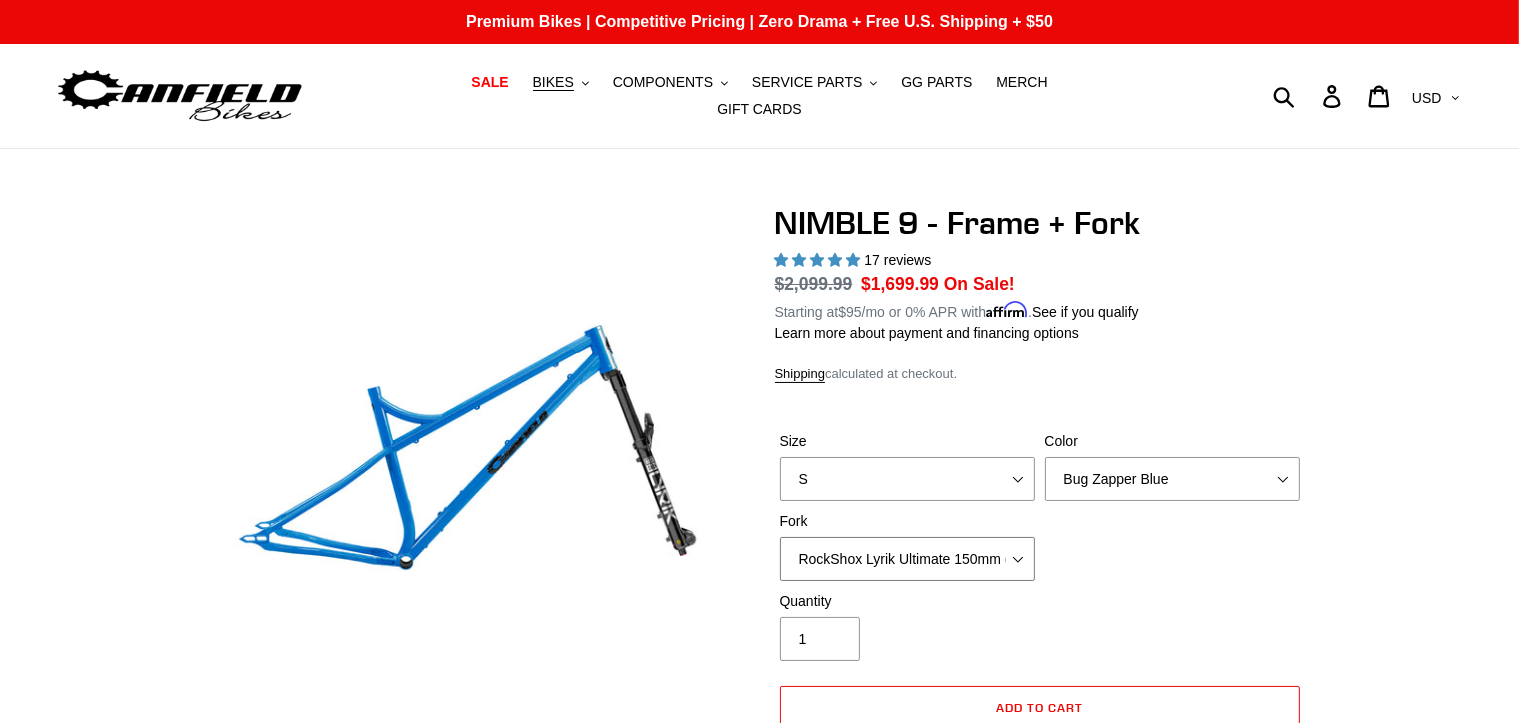click on "MRP Ribbon LT 150mm
Fox 36 Factory Grip X 150mm (Special Order)
RockShox Lyrik Ultimate 150mm (Green - Special Order)
RockShox Lyrik Ultimate 150mm (Gloss Black - Special Order)
Fox 36 SL Factory Grip X 140mm" at bounding box center (907, 559) 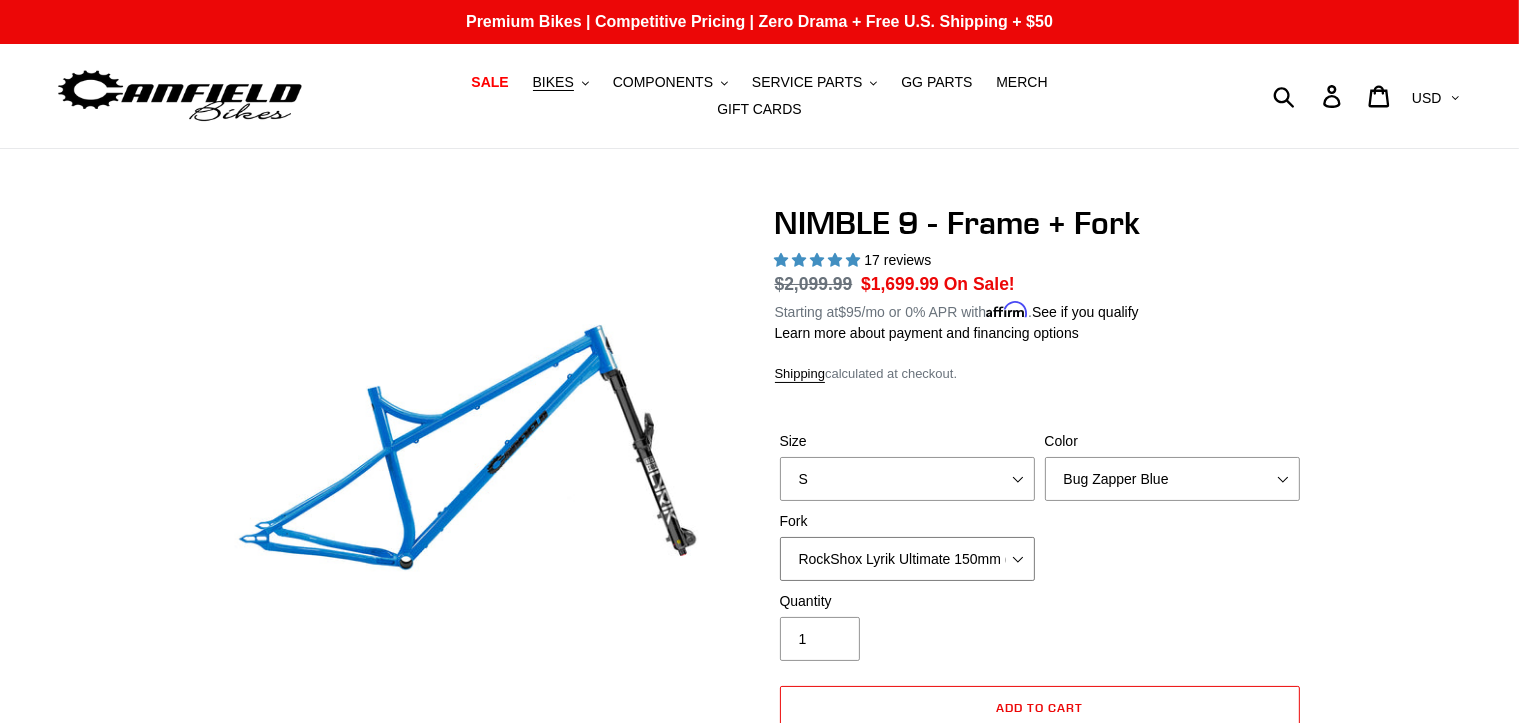 click on "MRP Ribbon LT 150mm
Fox 36 Factory Grip X 150mm (Special Order)
RockShox Lyrik Ultimate 150mm (Green - Special Order)
RockShox Lyrik Ultimate 150mm (Gloss Black - Special Order)
Fox 36 SL Factory Grip X 140mm" at bounding box center [907, 559] 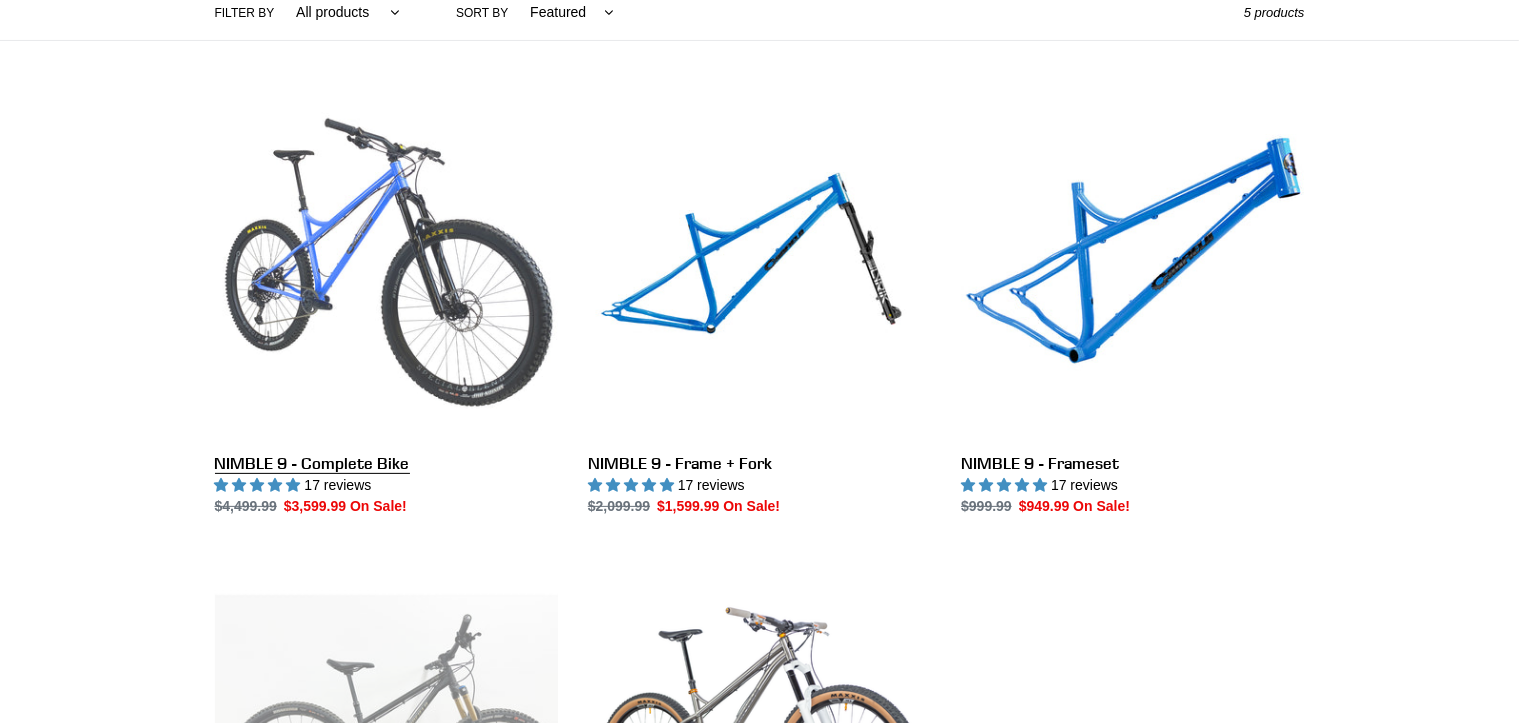 scroll, scrollTop: 500, scrollLeft: 0, axis: vertical 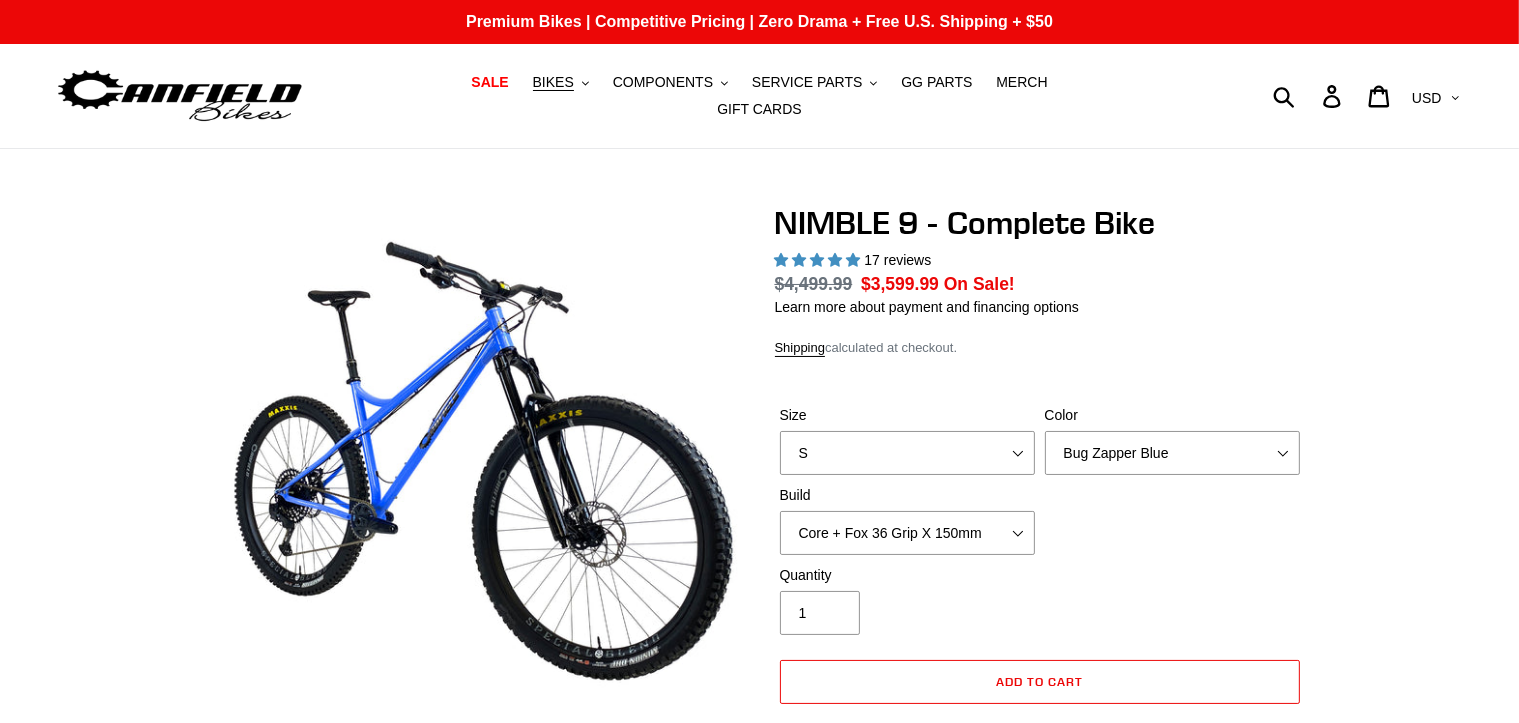select on "highest-rating" 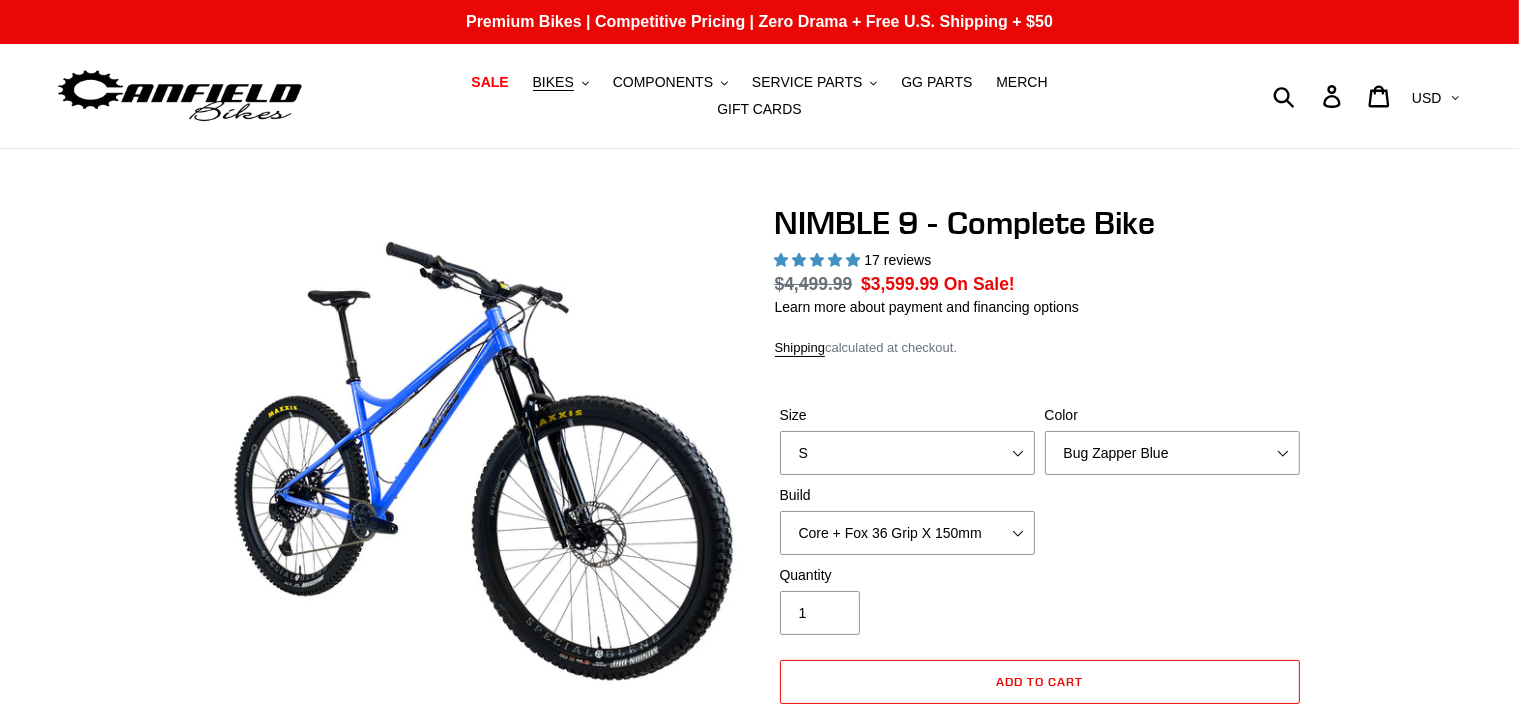 scroll, scrollTop: 0, scrollLeft: 0, axis: both 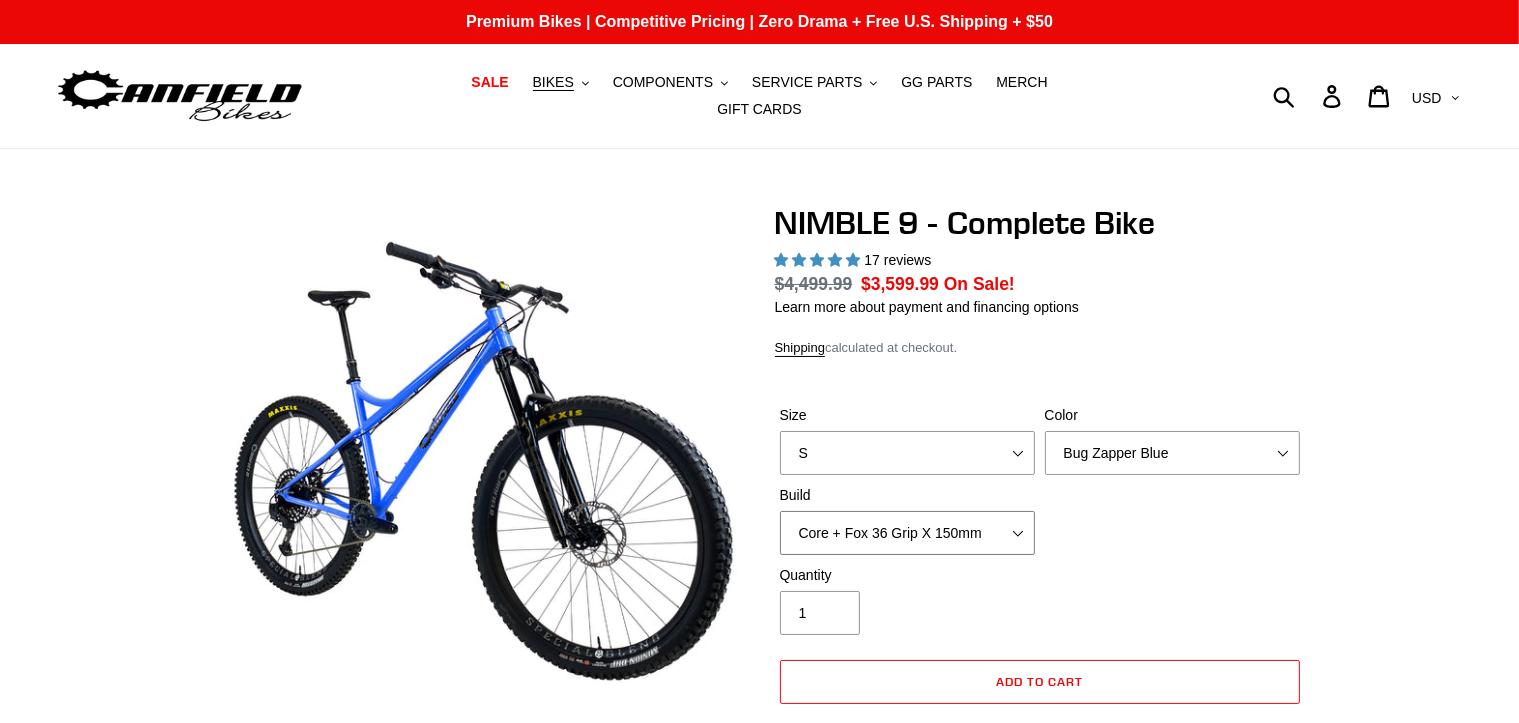 click on "Build
Core + Fox 36 Grip X 150mm
Pro  + Fox 36 Grip X 150mm
Core + RockShox Lyrik Ultimate 150mm
Pro + RockShox Lyrik Ultimate 150mm" at bounding box center [907, 520] 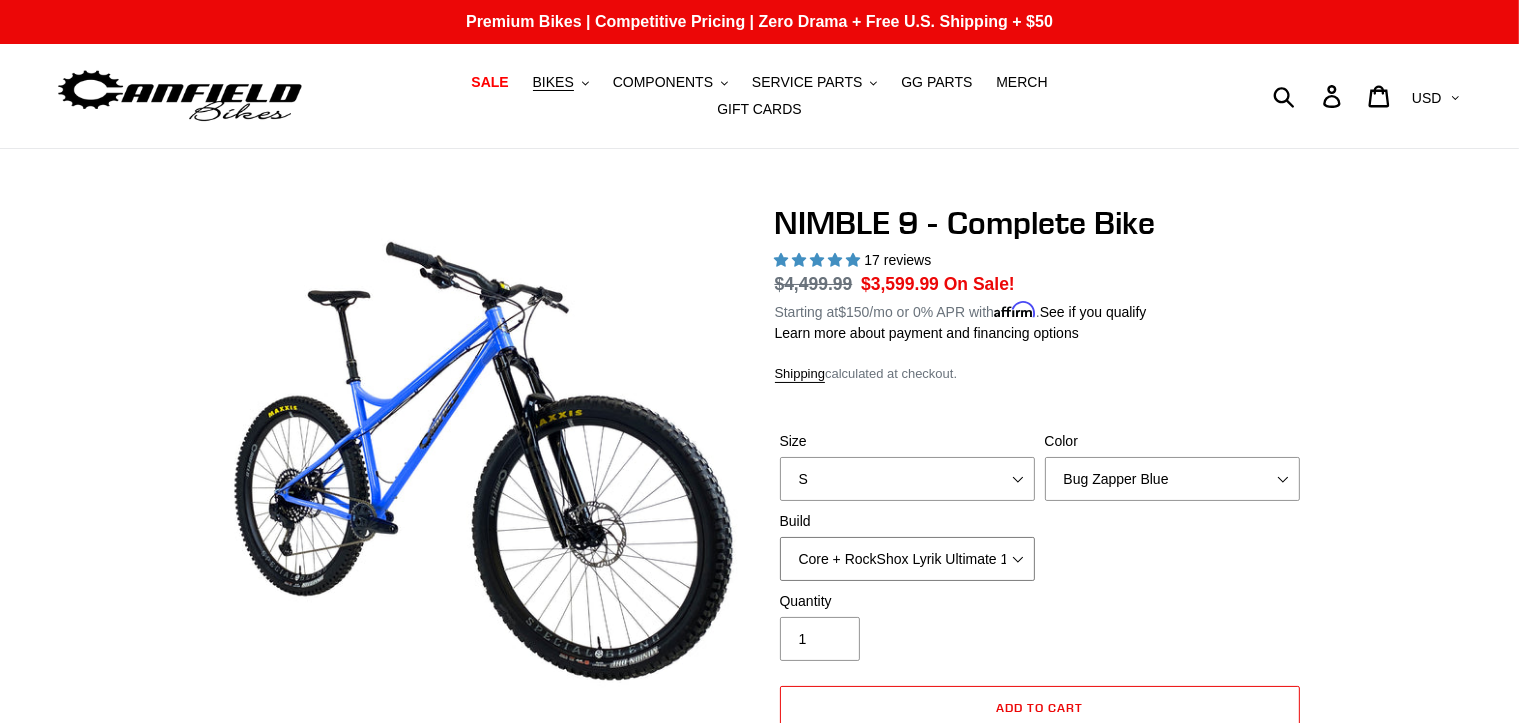 click on "Core + Fox 36 Grip X 150mm
Pro  + Fox 36 Grip X 150mm
Core + RockShox Lyrik Ultimate 150mm
Pro + RockShox Lyrik Ultimate 150mm" at bounding box center [907, 559] 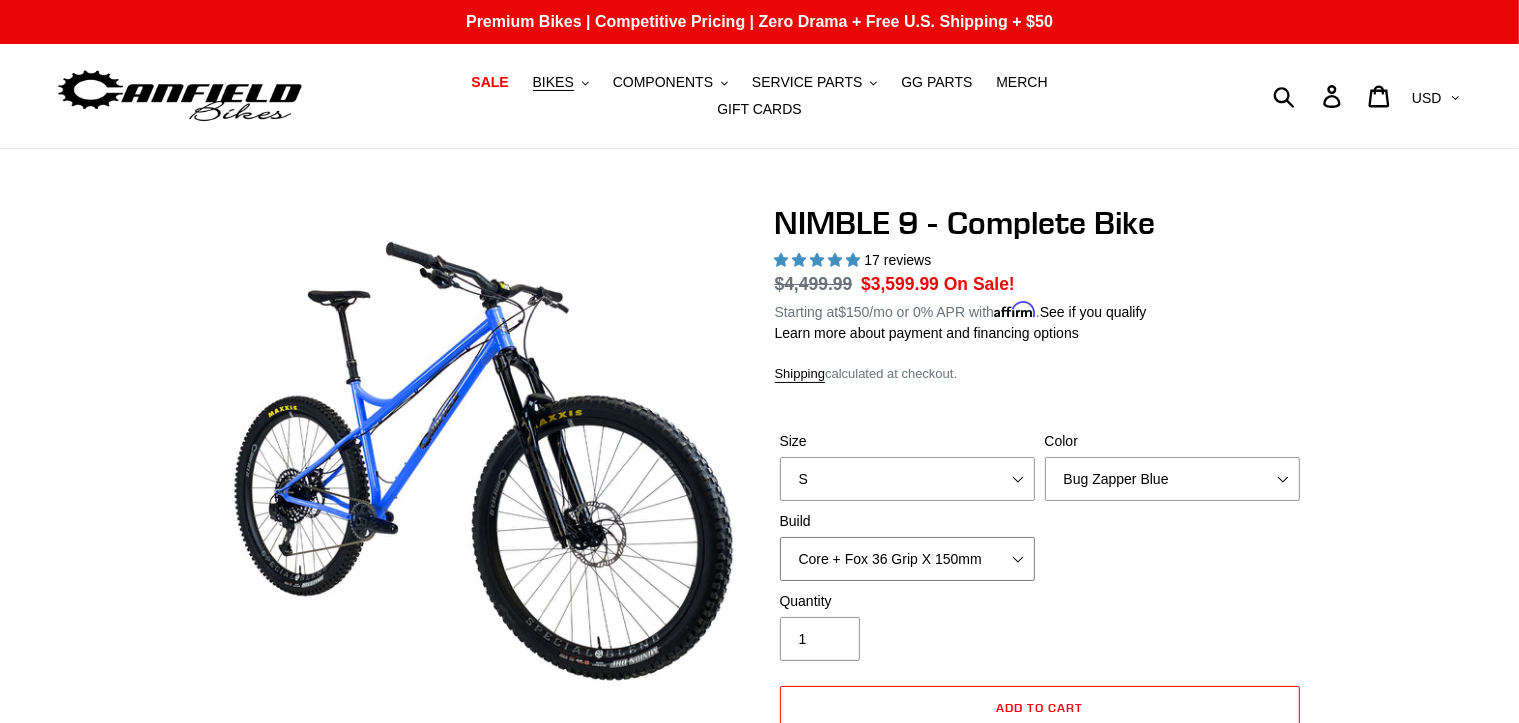 click on "Core + Fox 36 Grip X 150mm
Pro  + Fox 36 Grip X 150mm
Core + RockShox Lyrik Ultimate 150mm
Pro + RockShox Lyrik Ultimate 150mm" at bounding box center (907, 559) 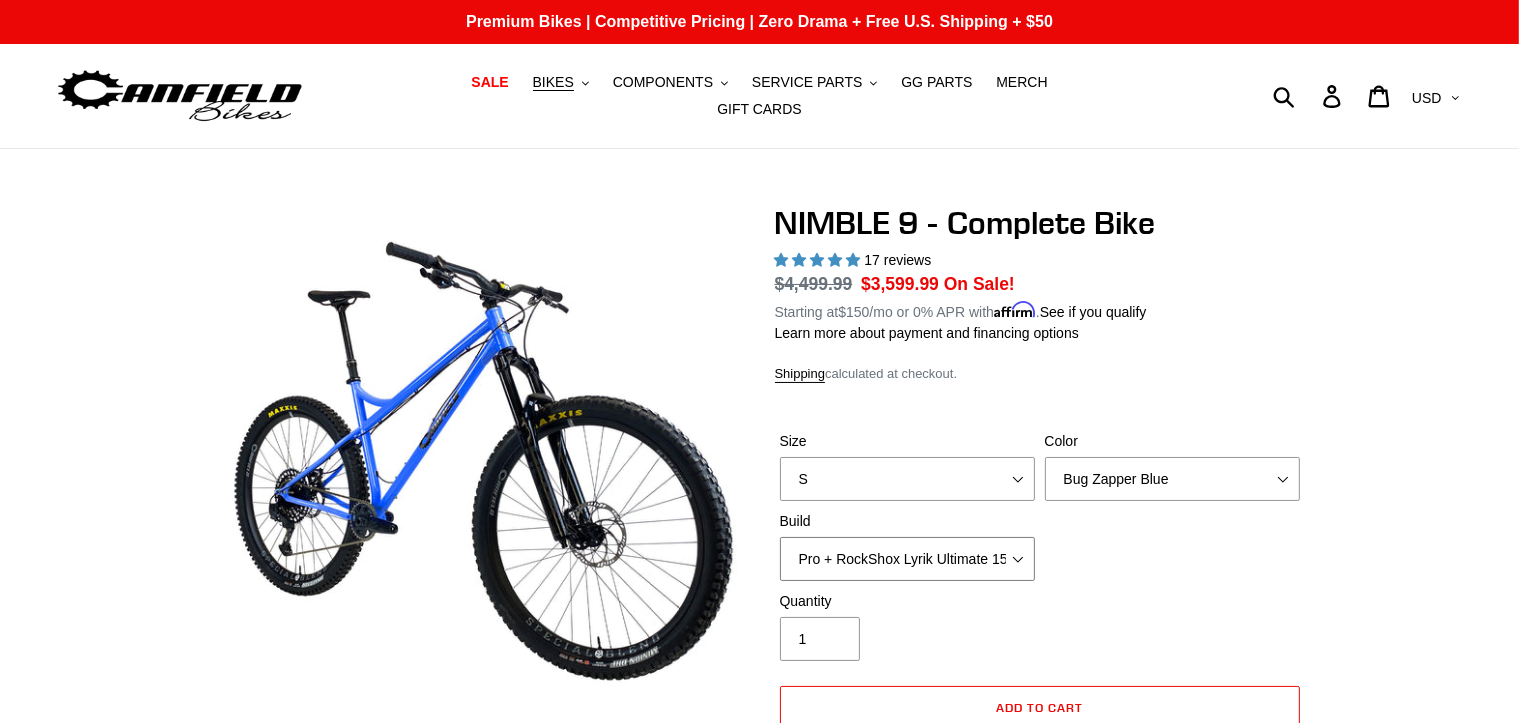 click on "Core + Fox 36 Grip X 150mm
Pro  + Fox 36 Grip X 150mm
Core + RockShox Lyrik Ultimate 150mm
Pro + RockShox Lyrik Ultimate 150mm" at bounding box center [907, 559] 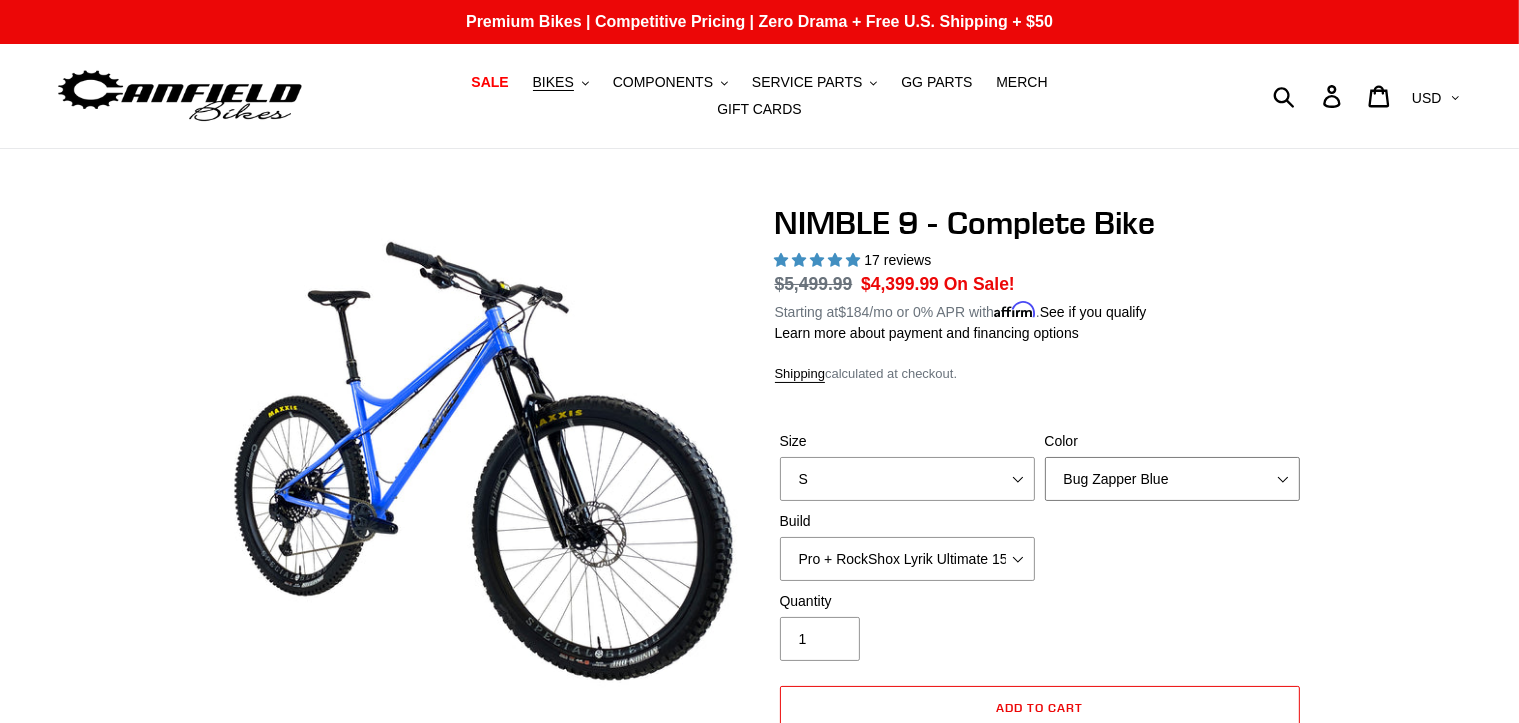 click on "Bug Zapper Blue
Purple Haze - Sold Out
Galaxy Black" at bounding box center [1172, 479] 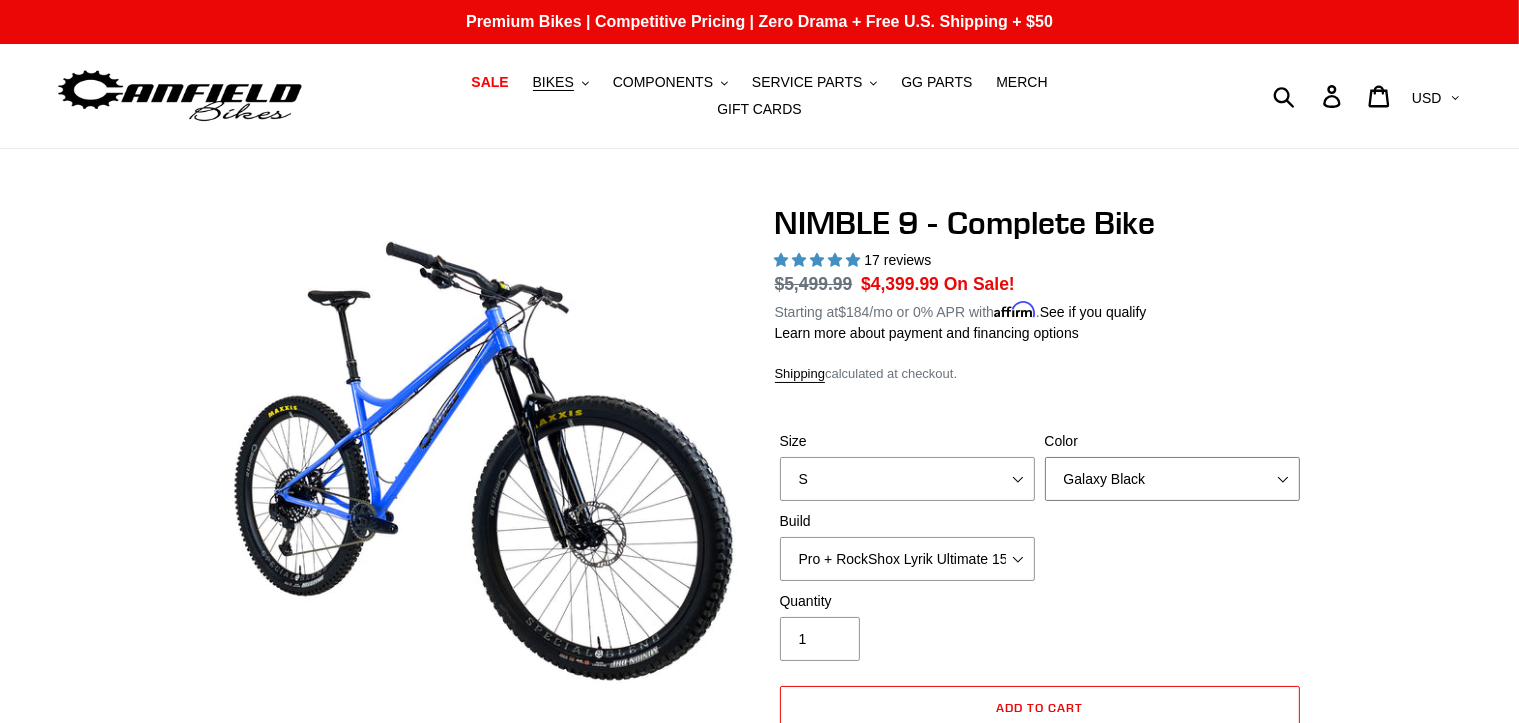 click on "Bug Zapper Blue
Purple Haze - Sold Out
Galaxy Black" at bounding box center [1172, 479] 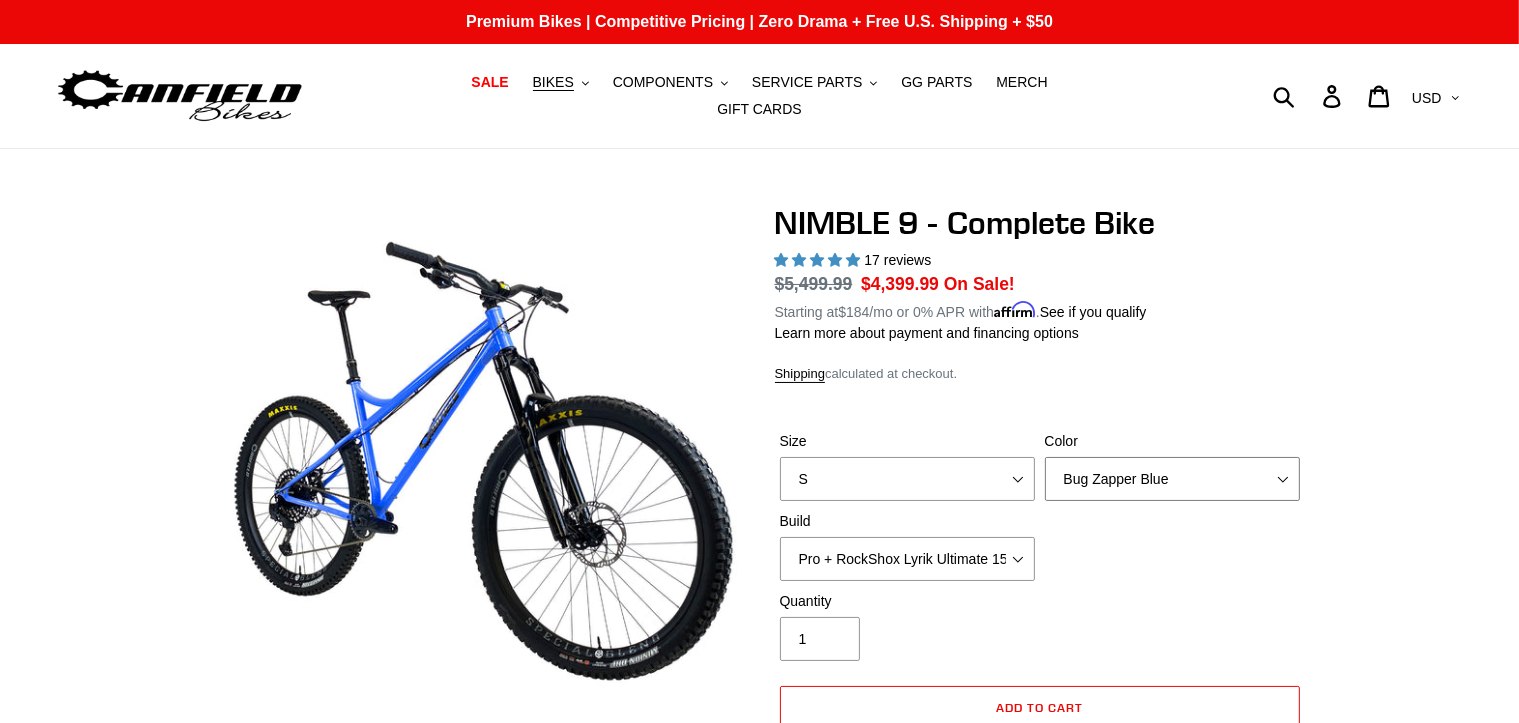 click on "Bug Zapper Blue
Purple Haze - Sold Out
Galaxy Black" at bounding box center (1172, 479) 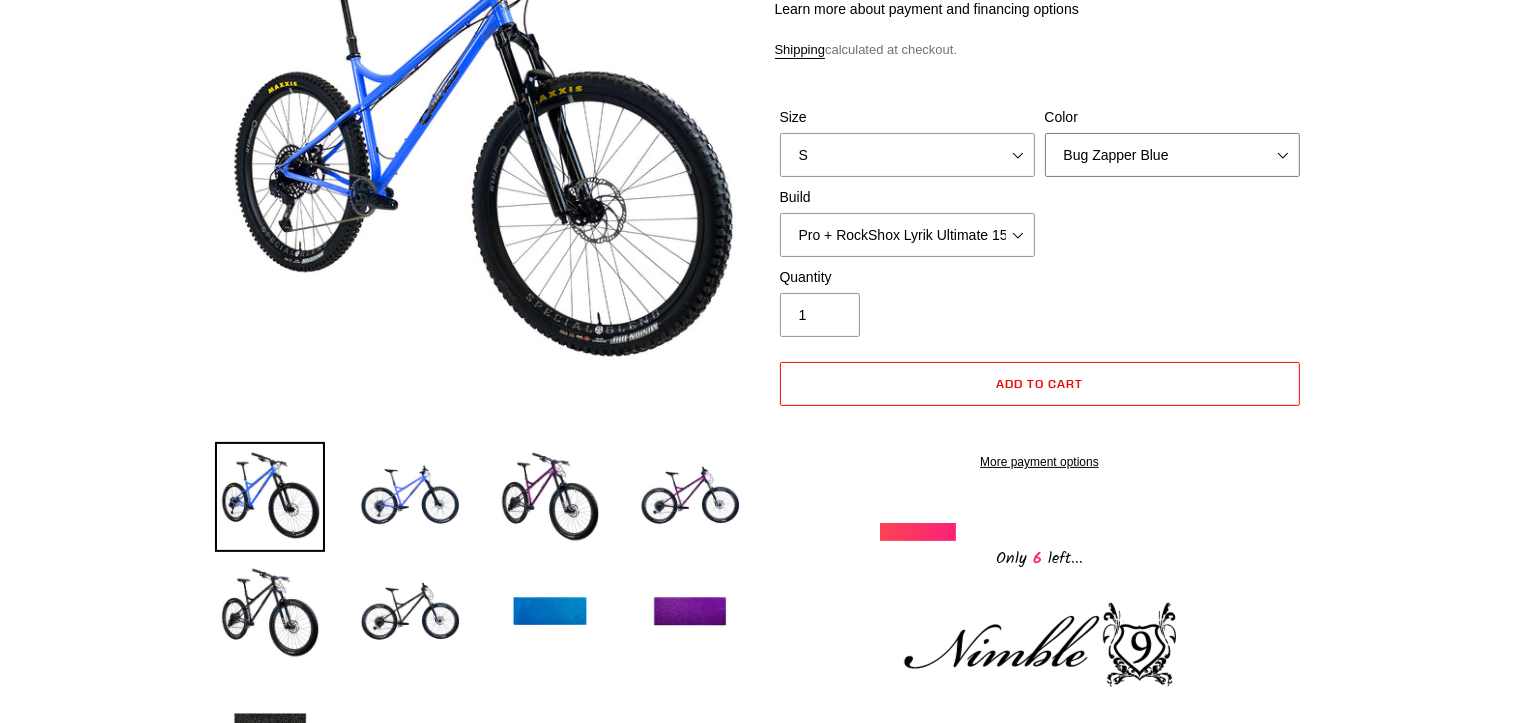 scroll, scrollTop: 400, scrollLeft: 0, axis: vertical 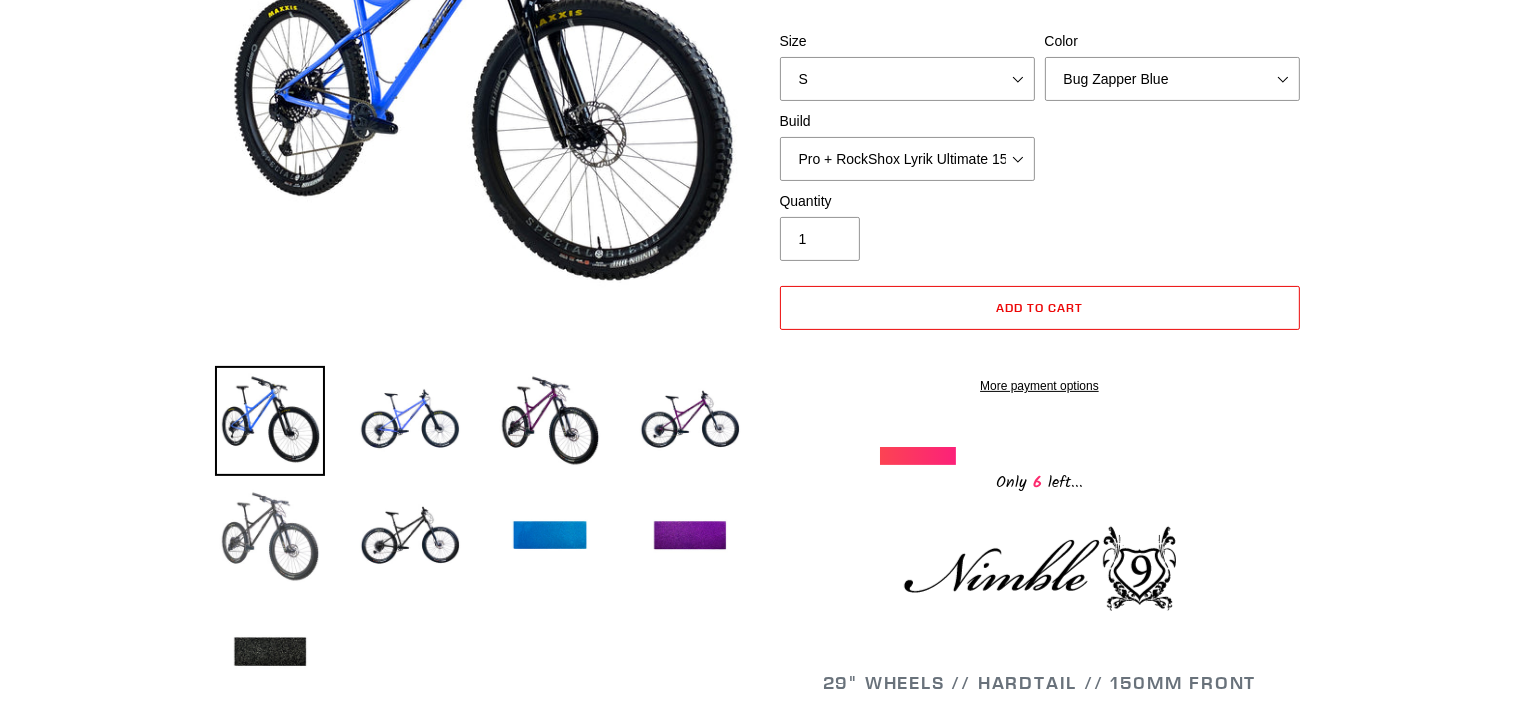 click at bounding box center (270, 537) 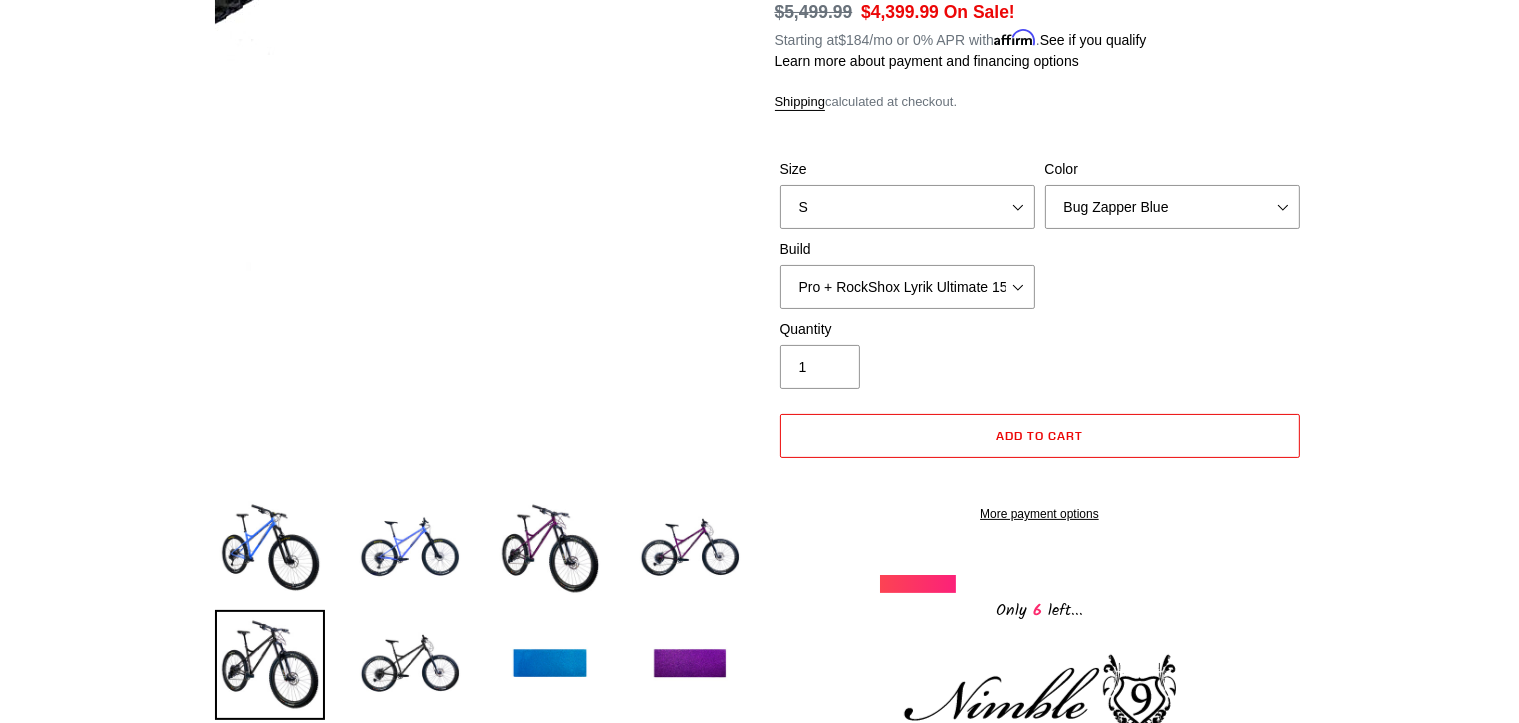scroll, scrollTop: 250, scrollLeft: 0, axis: vertical 